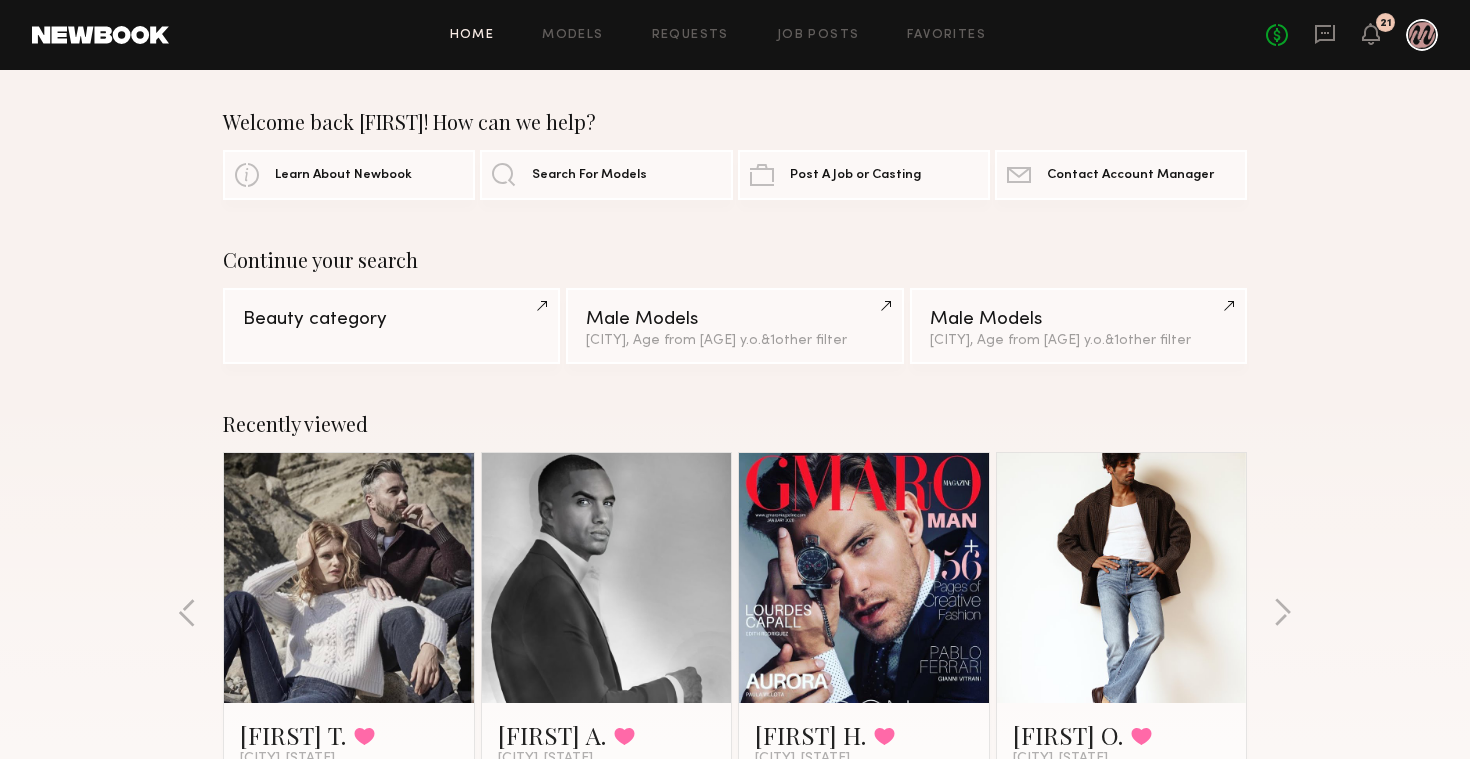 scroll, scrollTop: 0, scrollLeft: 0, axis: both 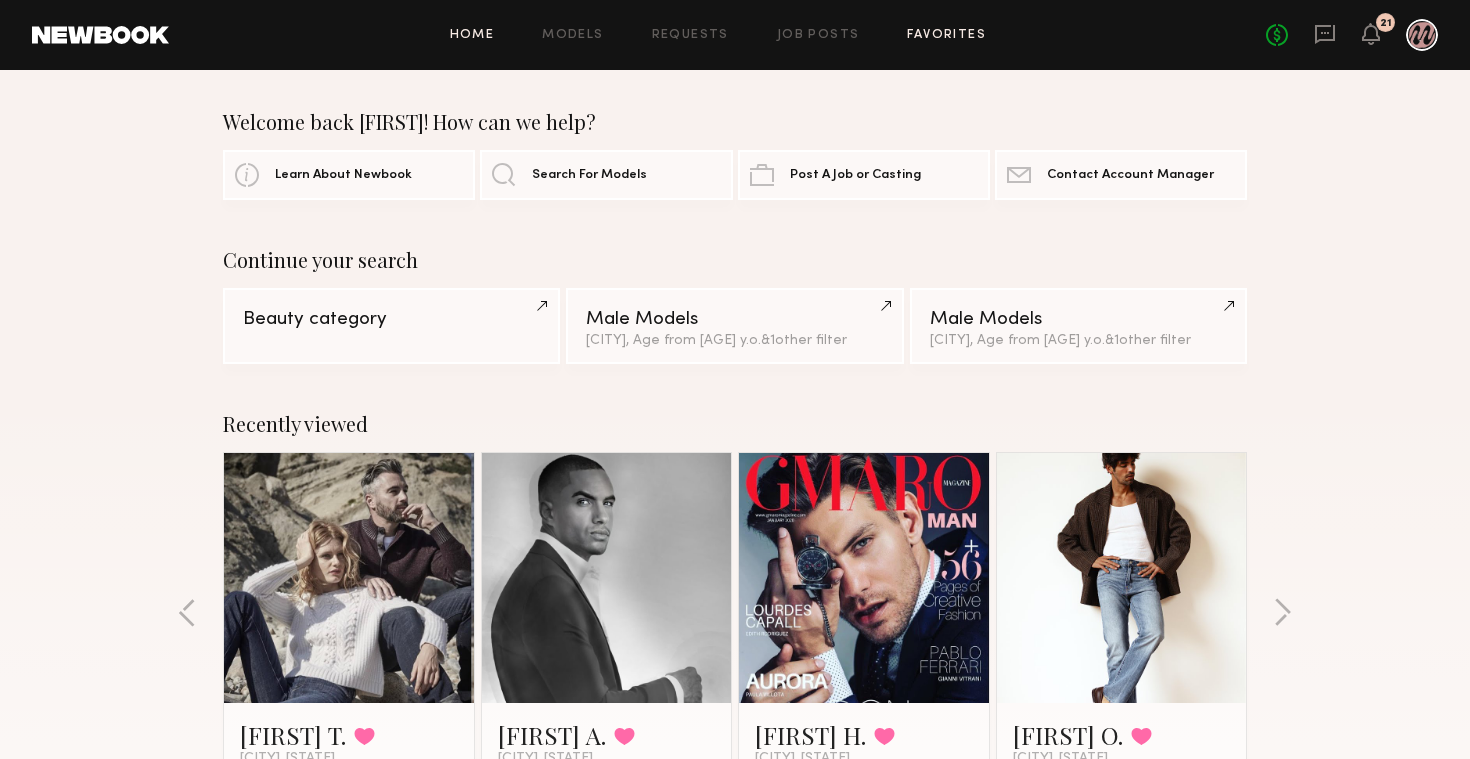 click on "Favorites" 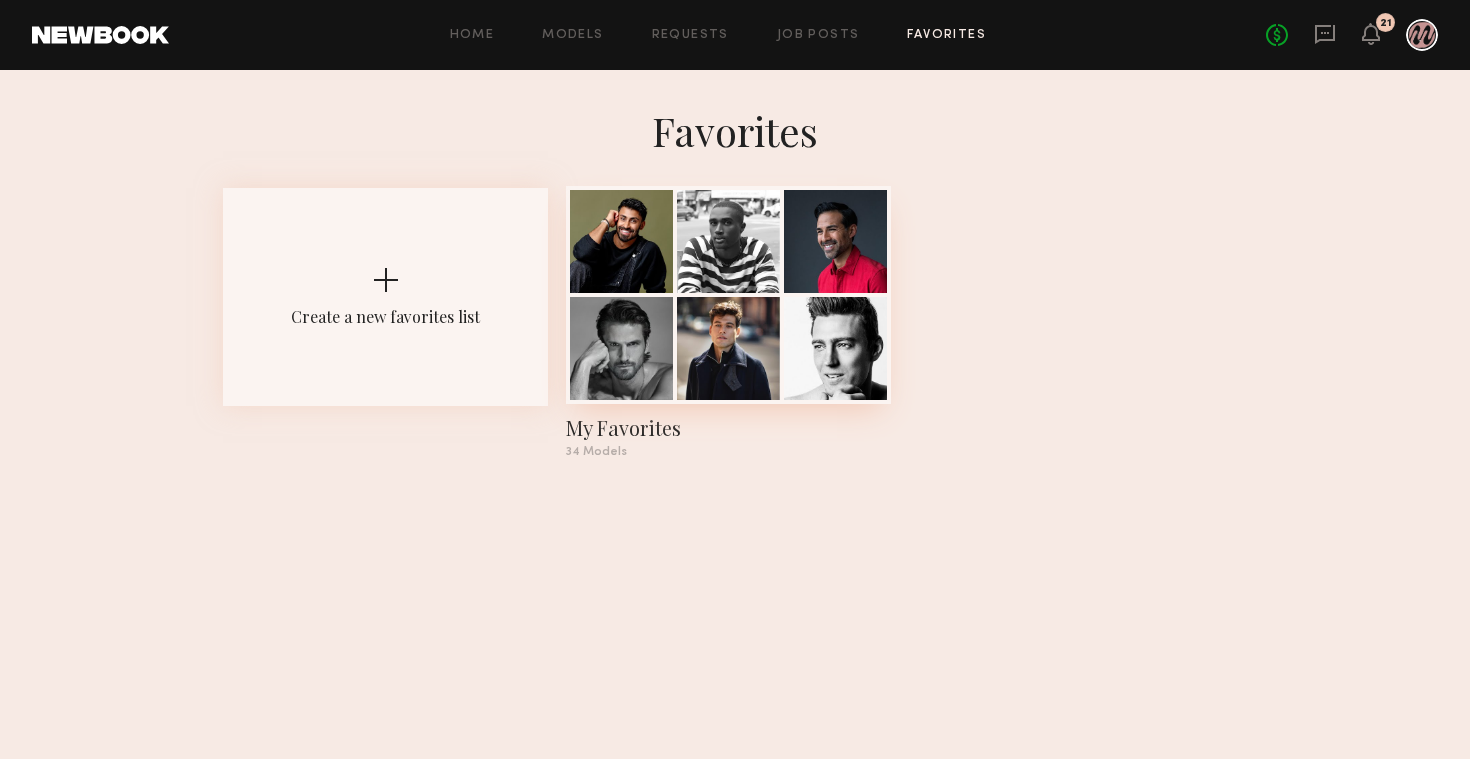 click 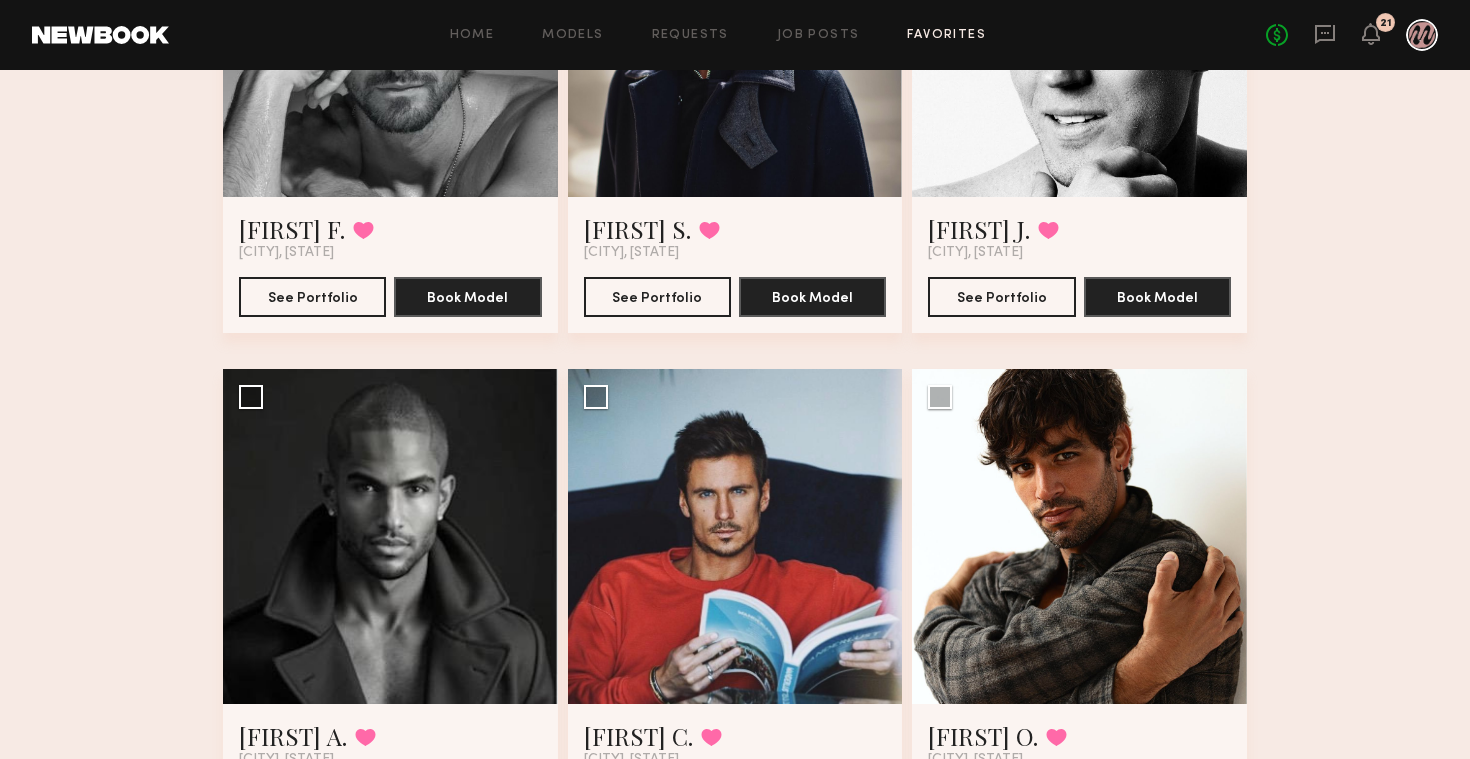 scroll, scrollTop: 975, scrollLeft: 0, axis: vertical 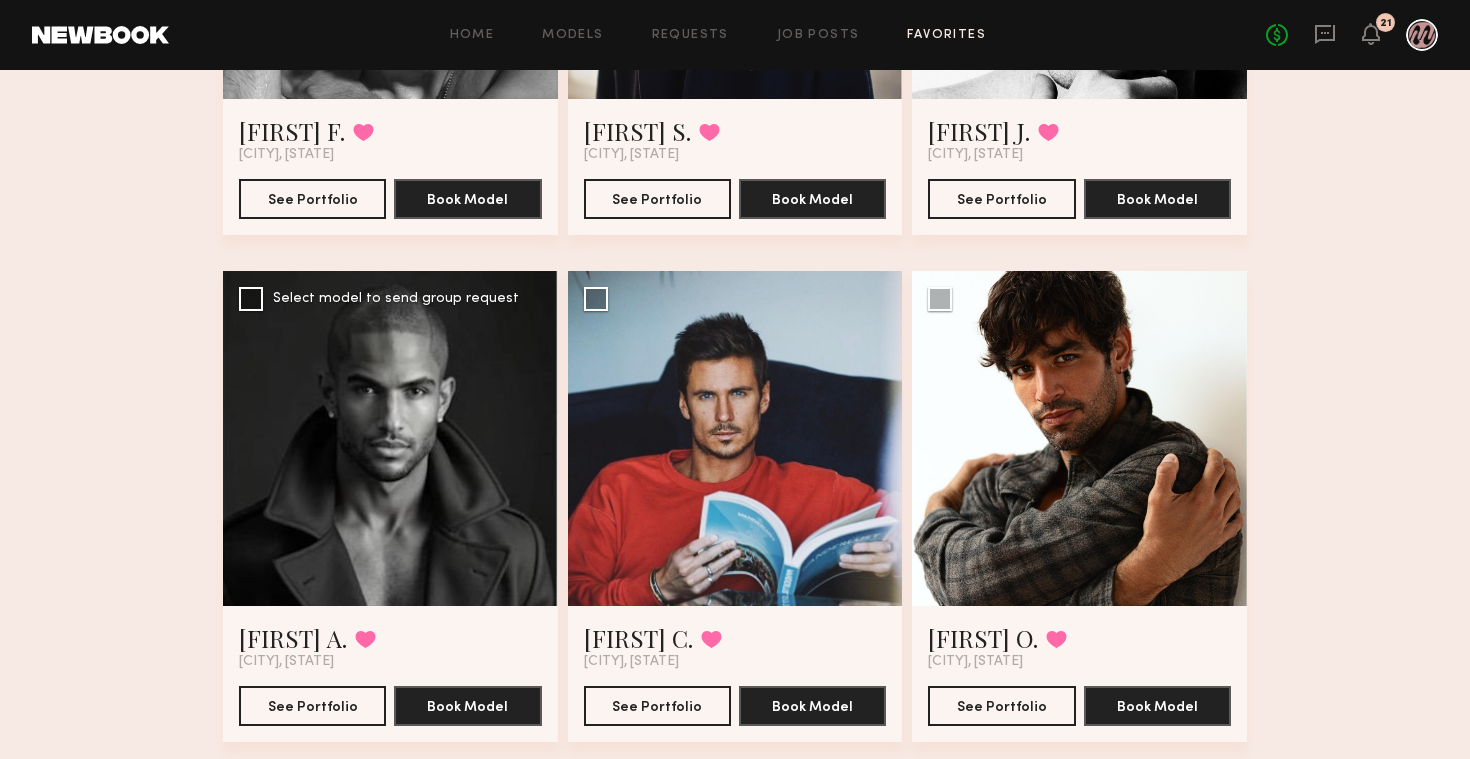 click 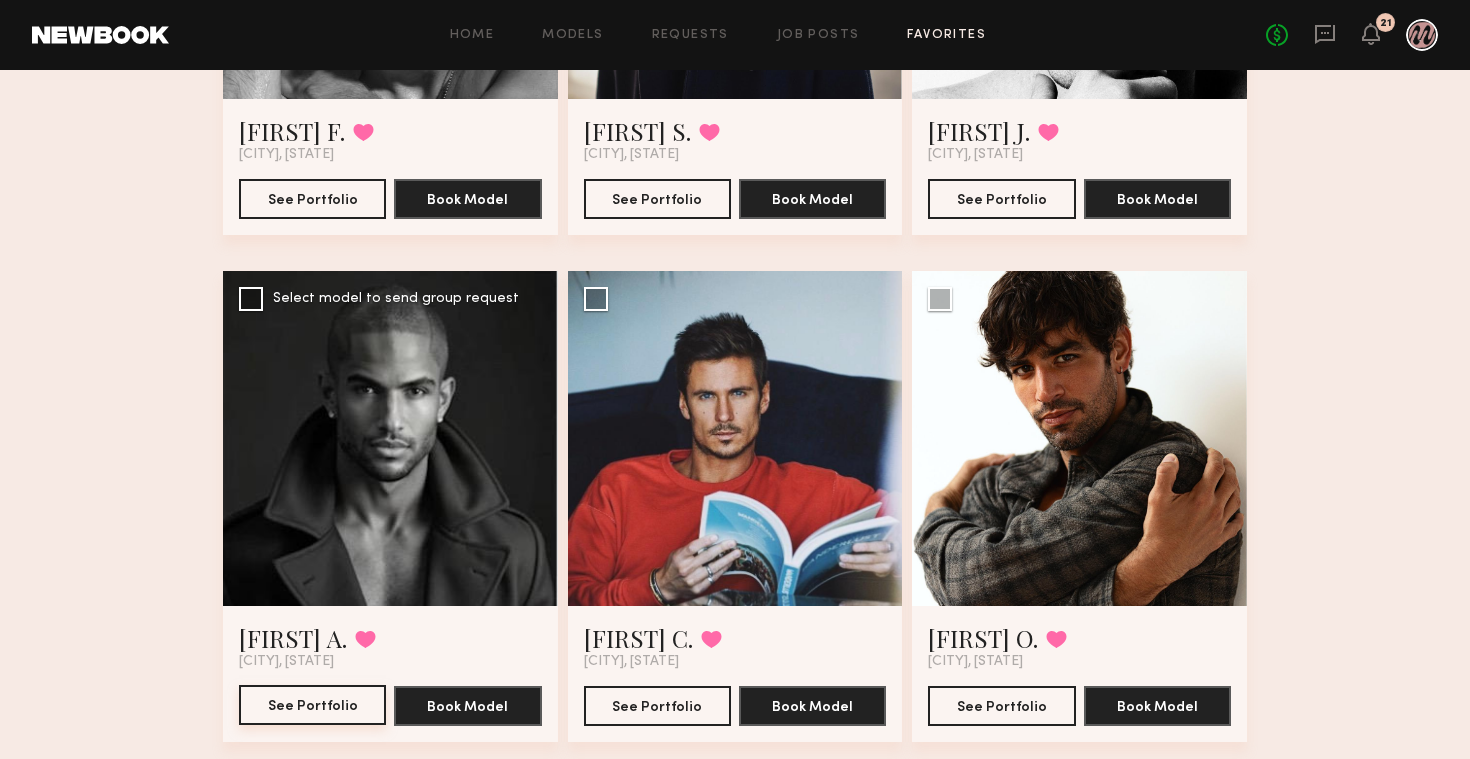 click on "See Portfolio" 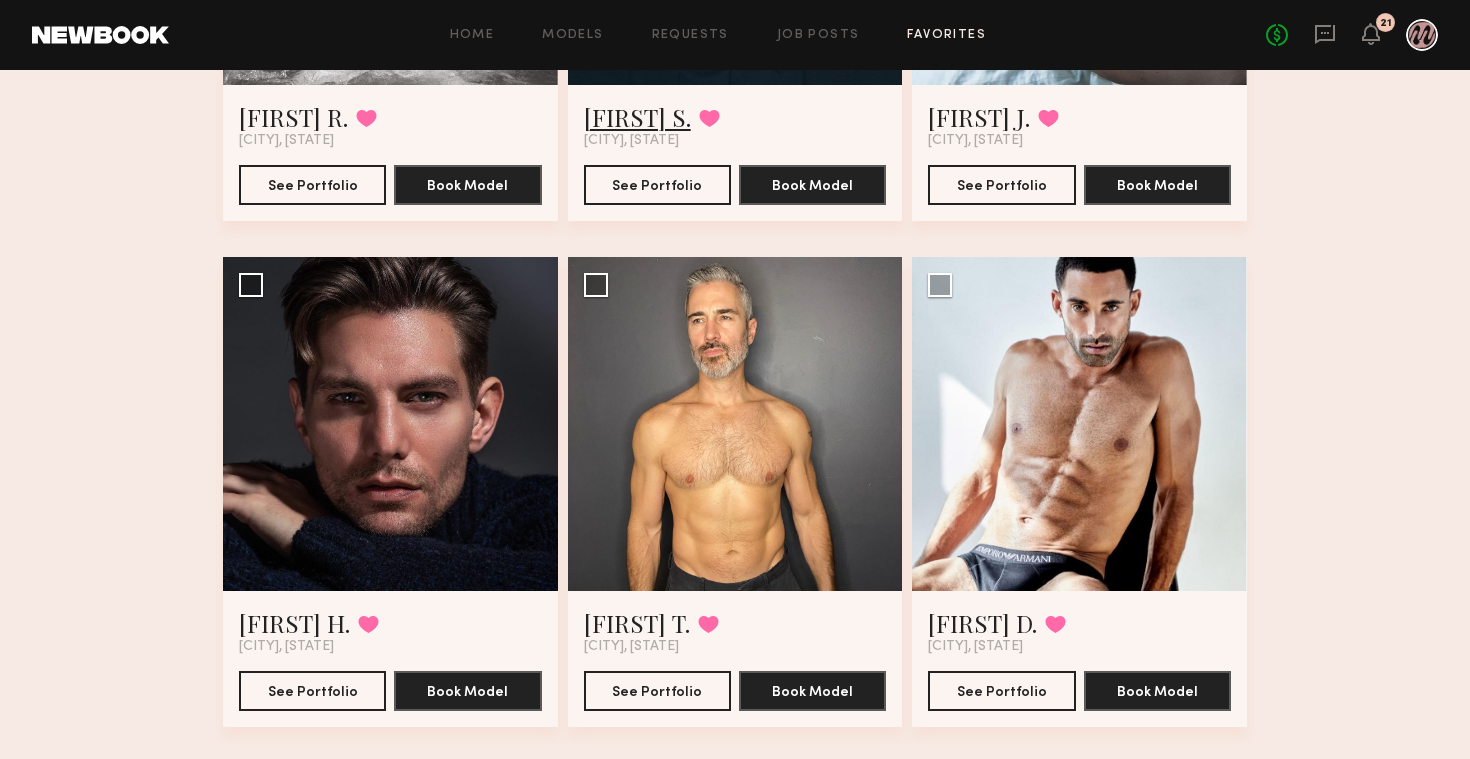 scroll, scrollTop: 2028, scrollLeft: 0, axis: vertical 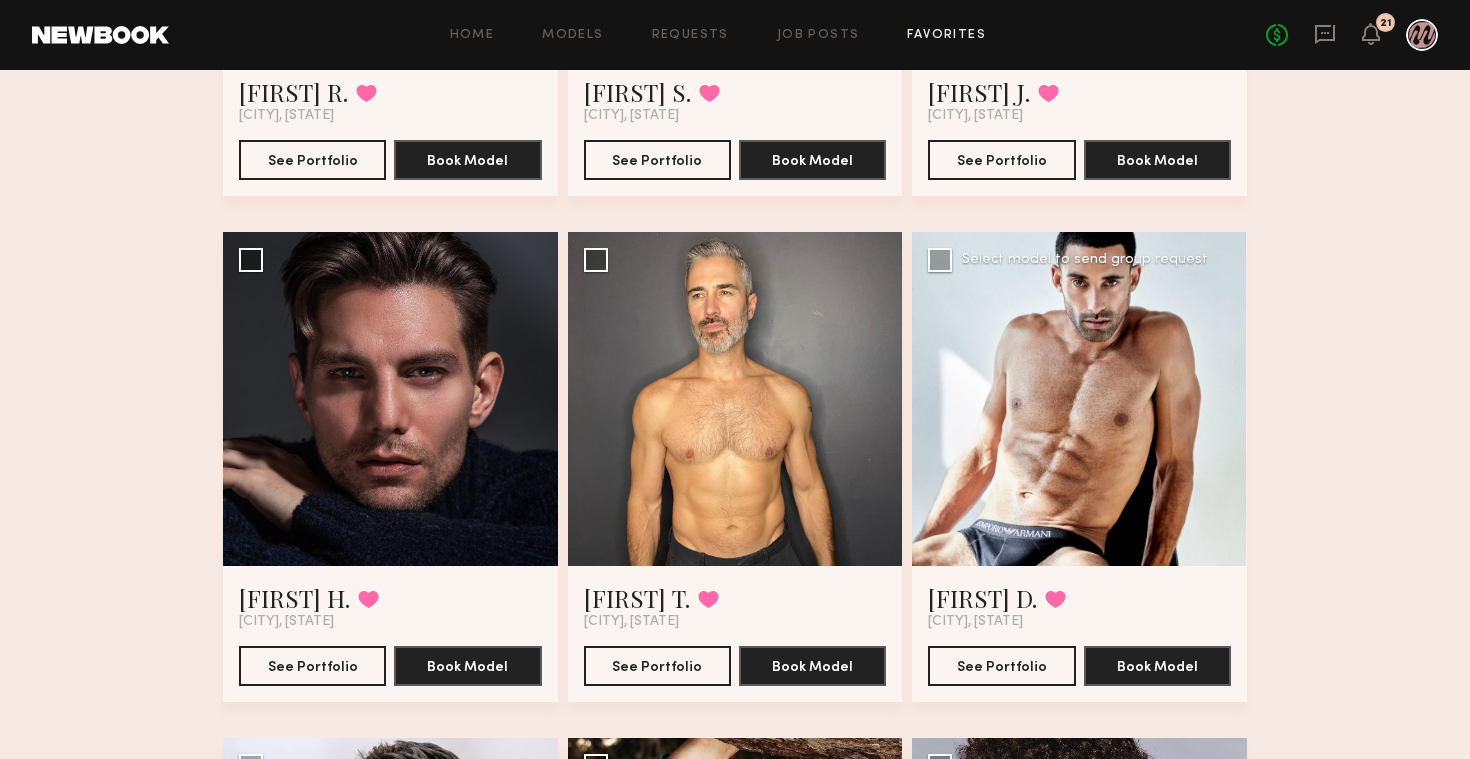 click 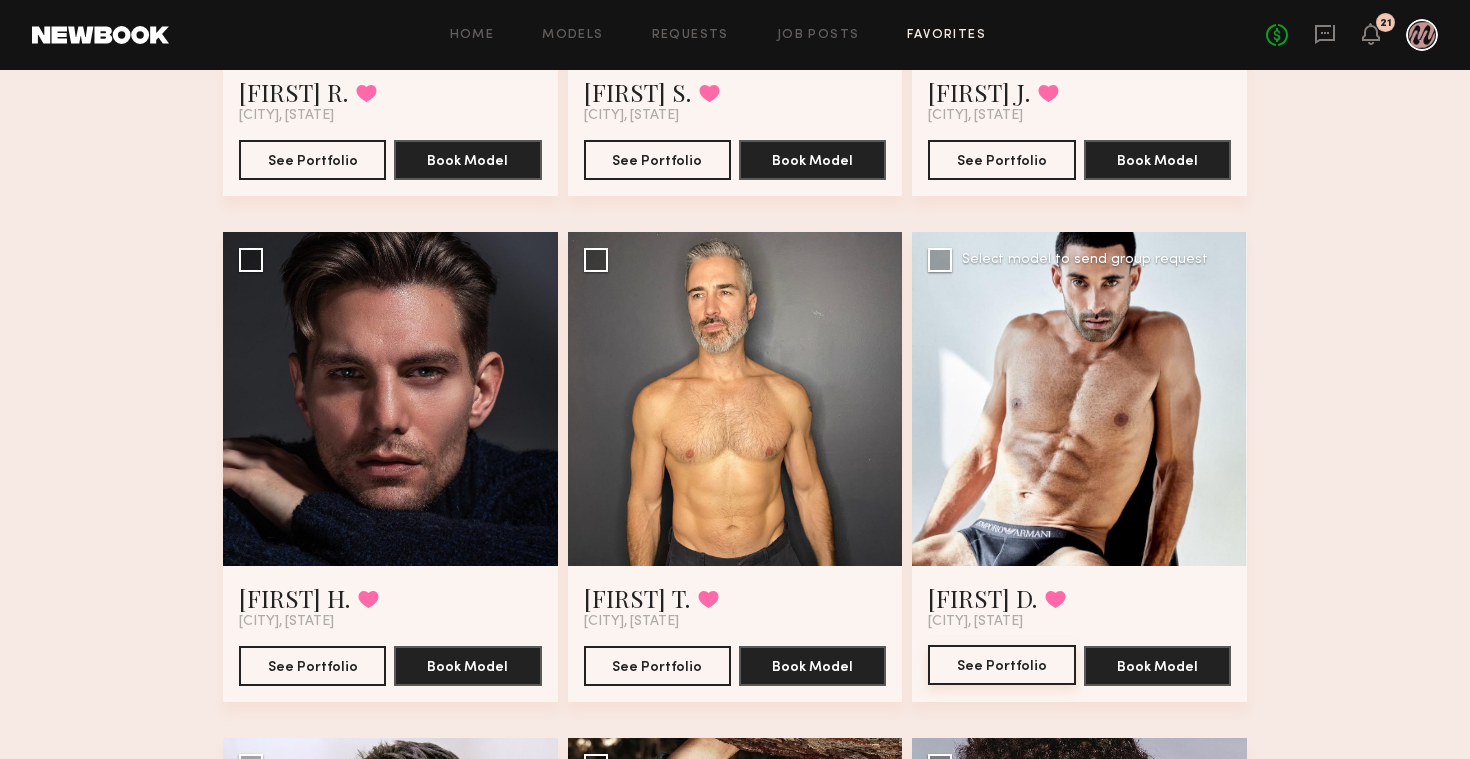 click on "See Portfolio" 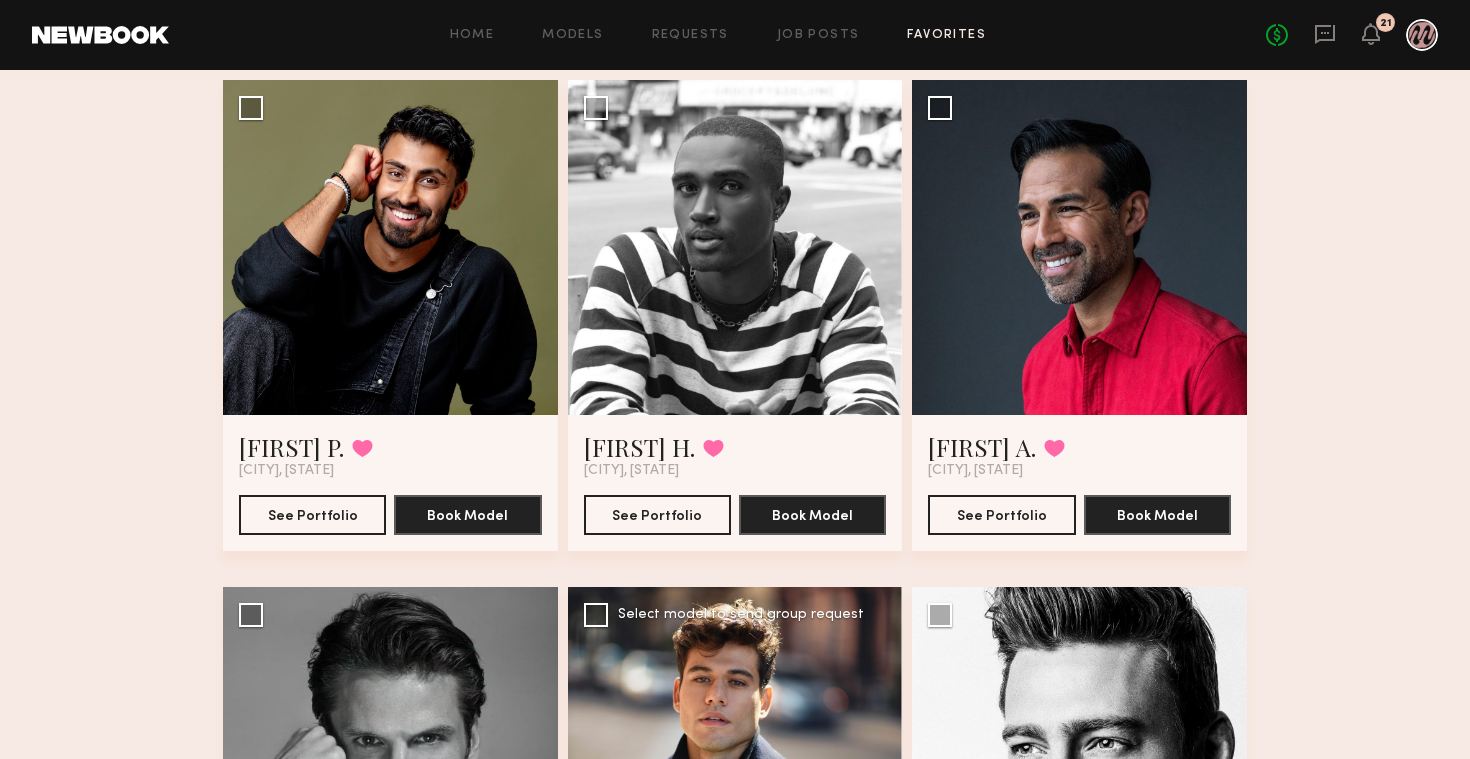 scroll, scrollTop: 139, scrollLeft: 0, axis: vertical 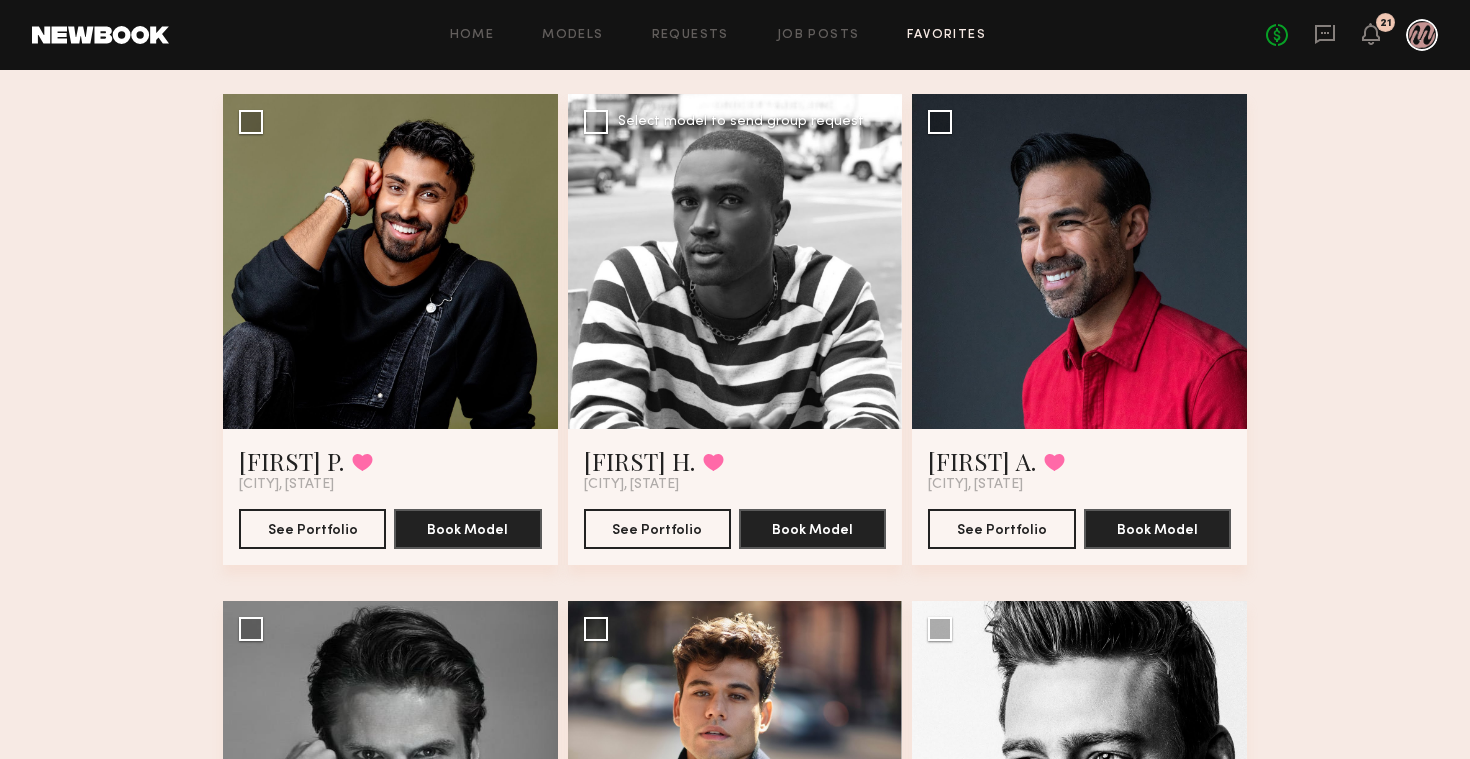 click 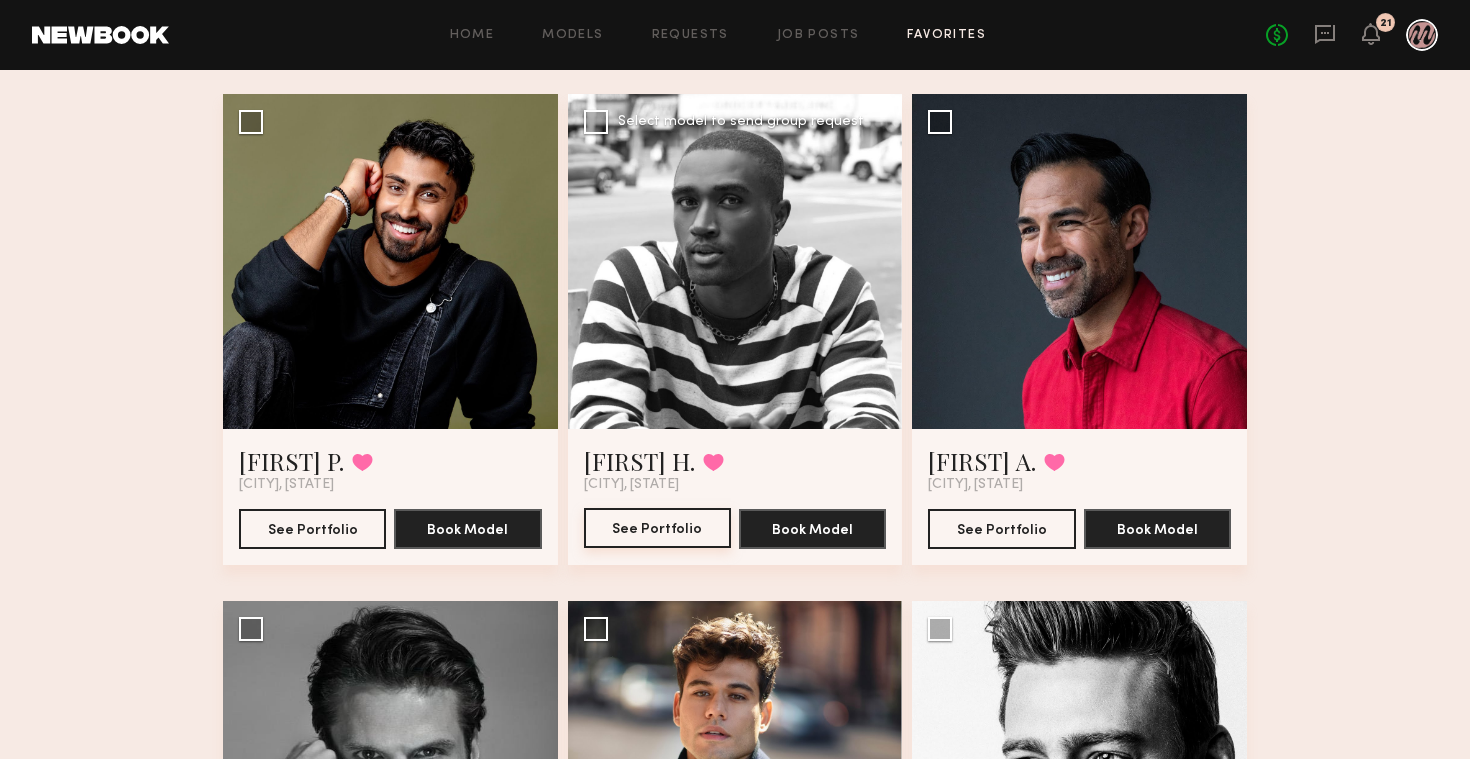 click on "See Portfolio" 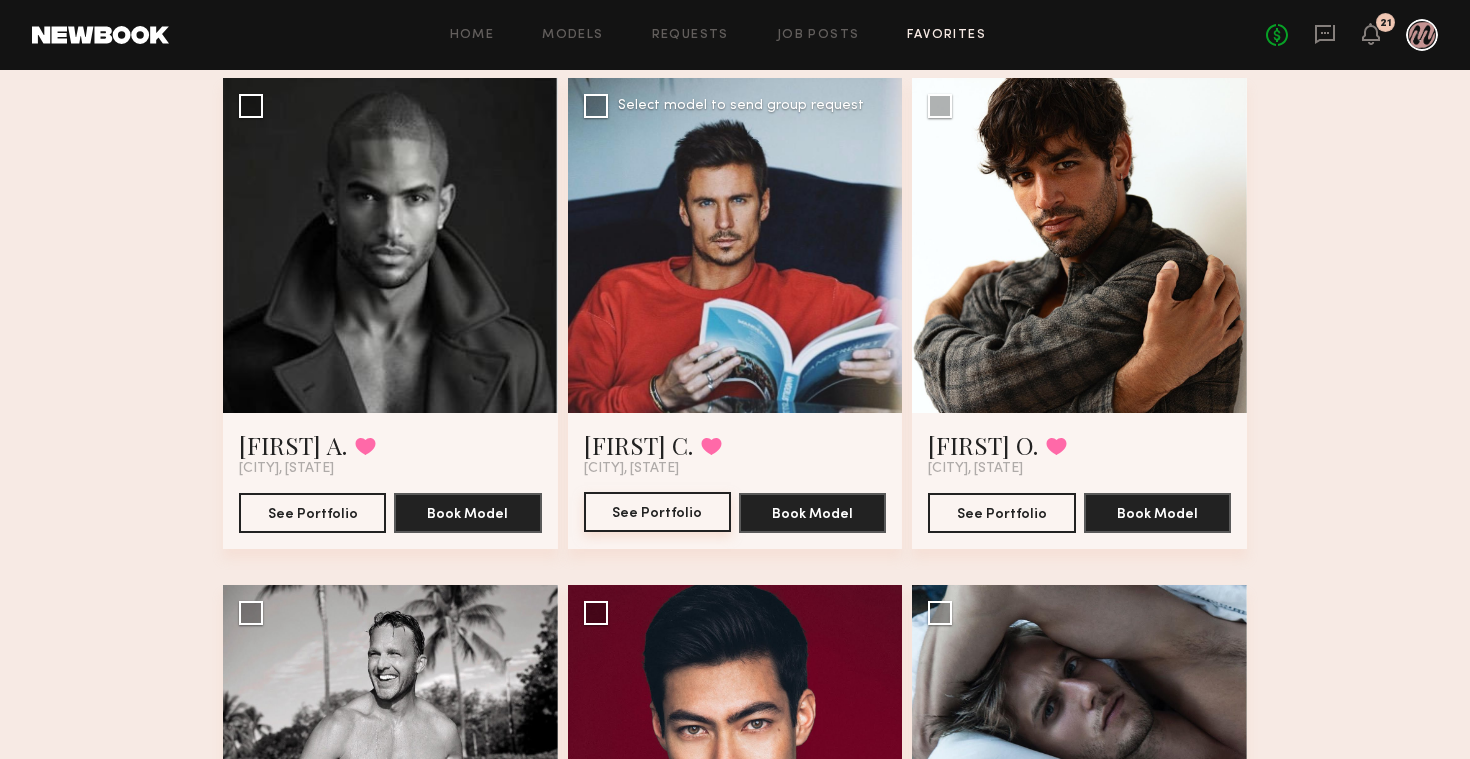 scroll, scrollTop: 1164, scrollLeft: 0, axis: vertical 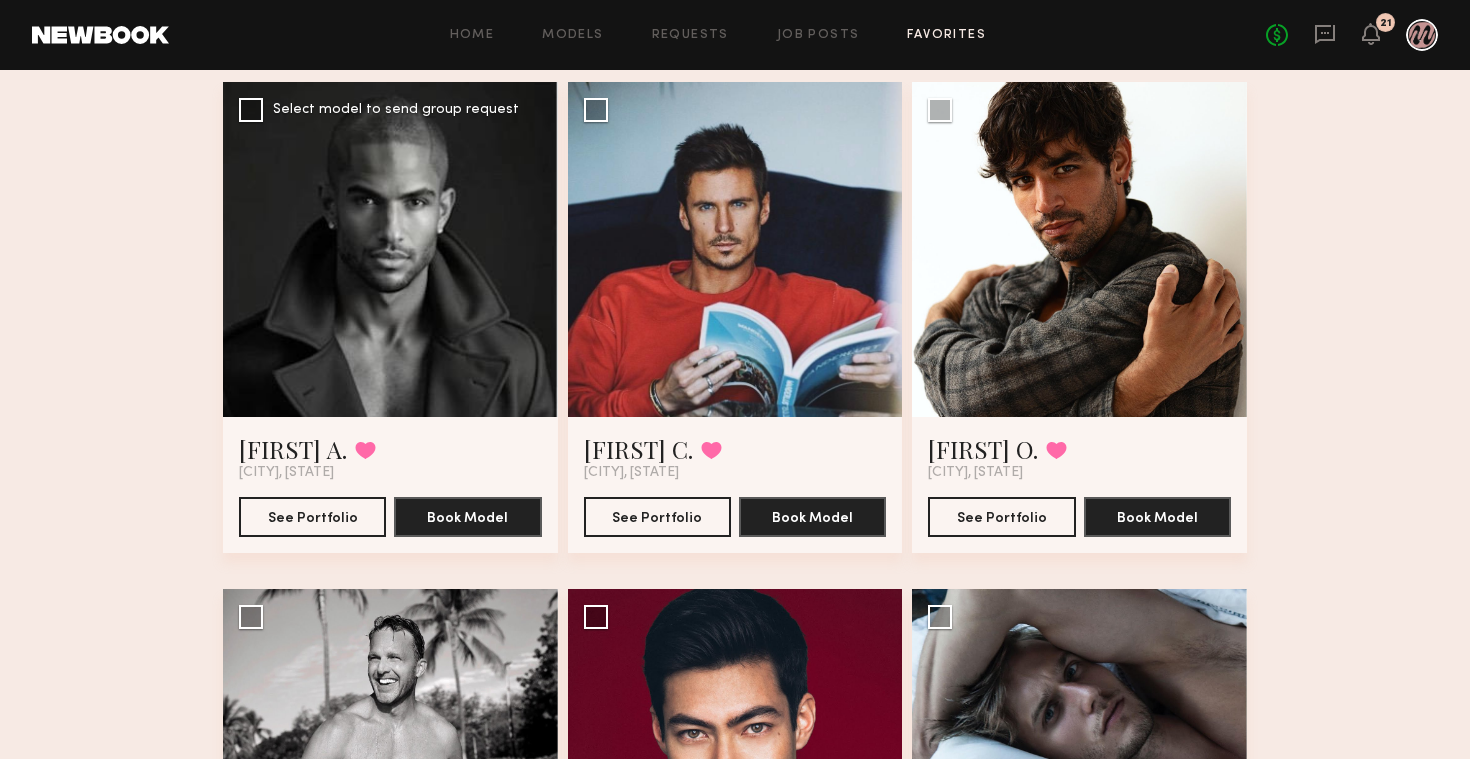 click 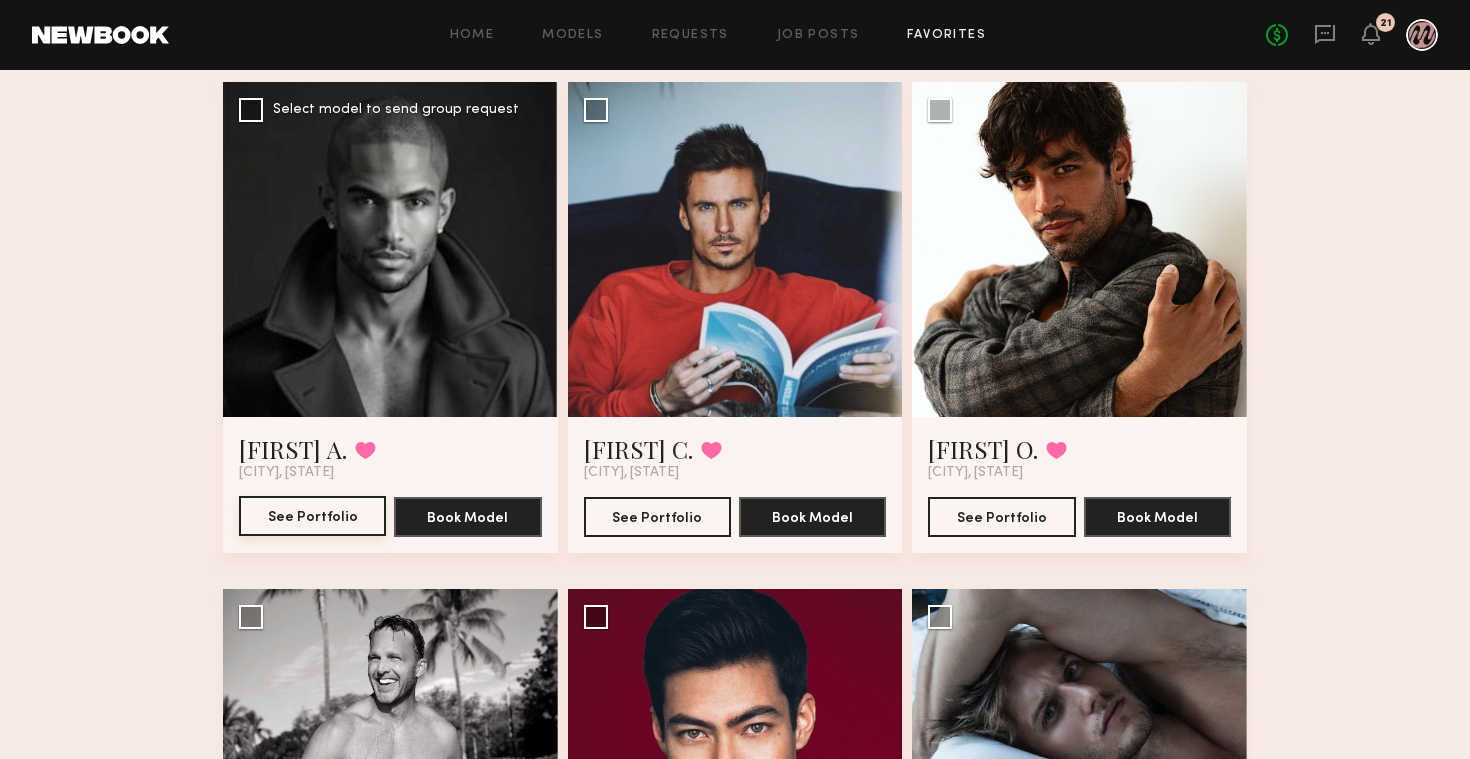 click on "See Portfolio" 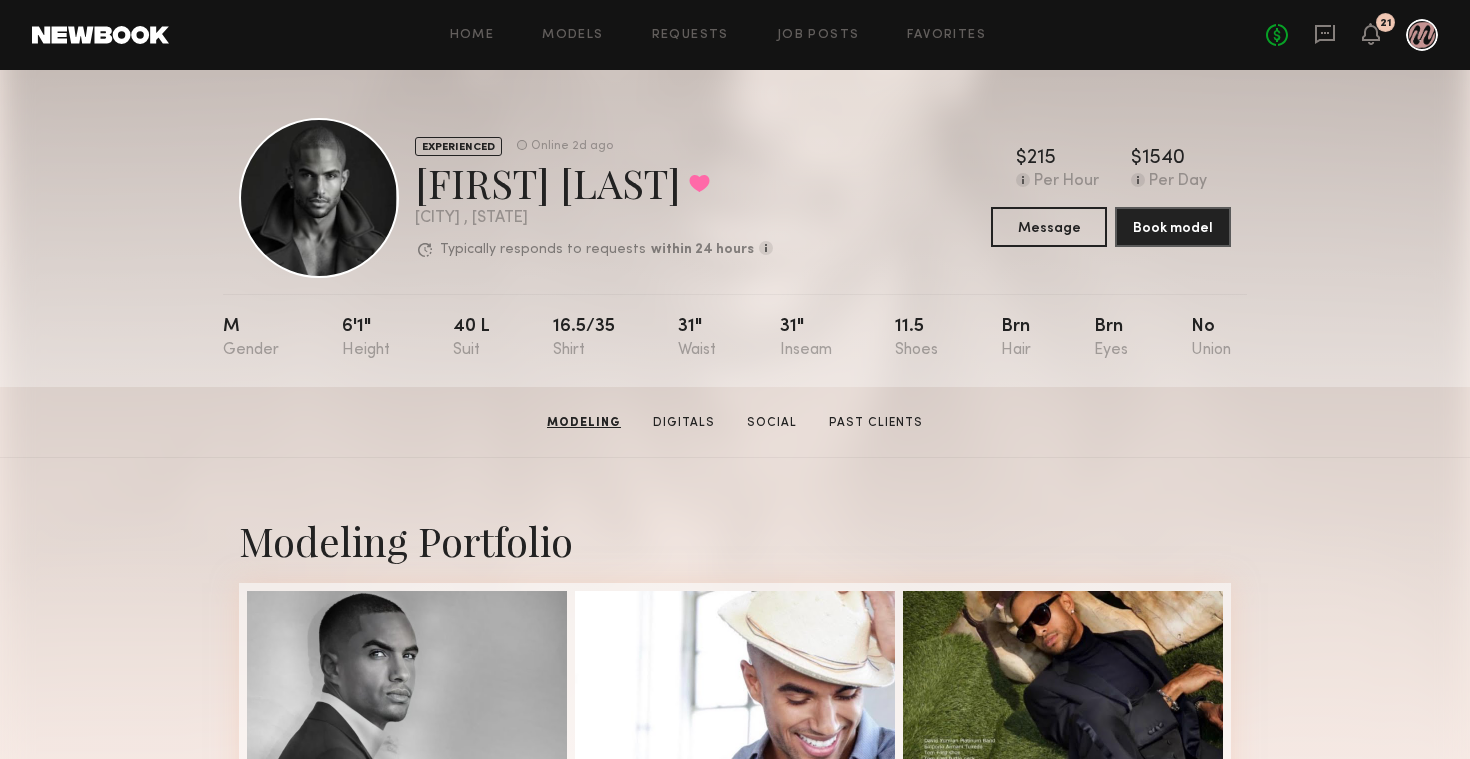 scroll, scrollTop: 0, scrollLeft: 0, axis: both 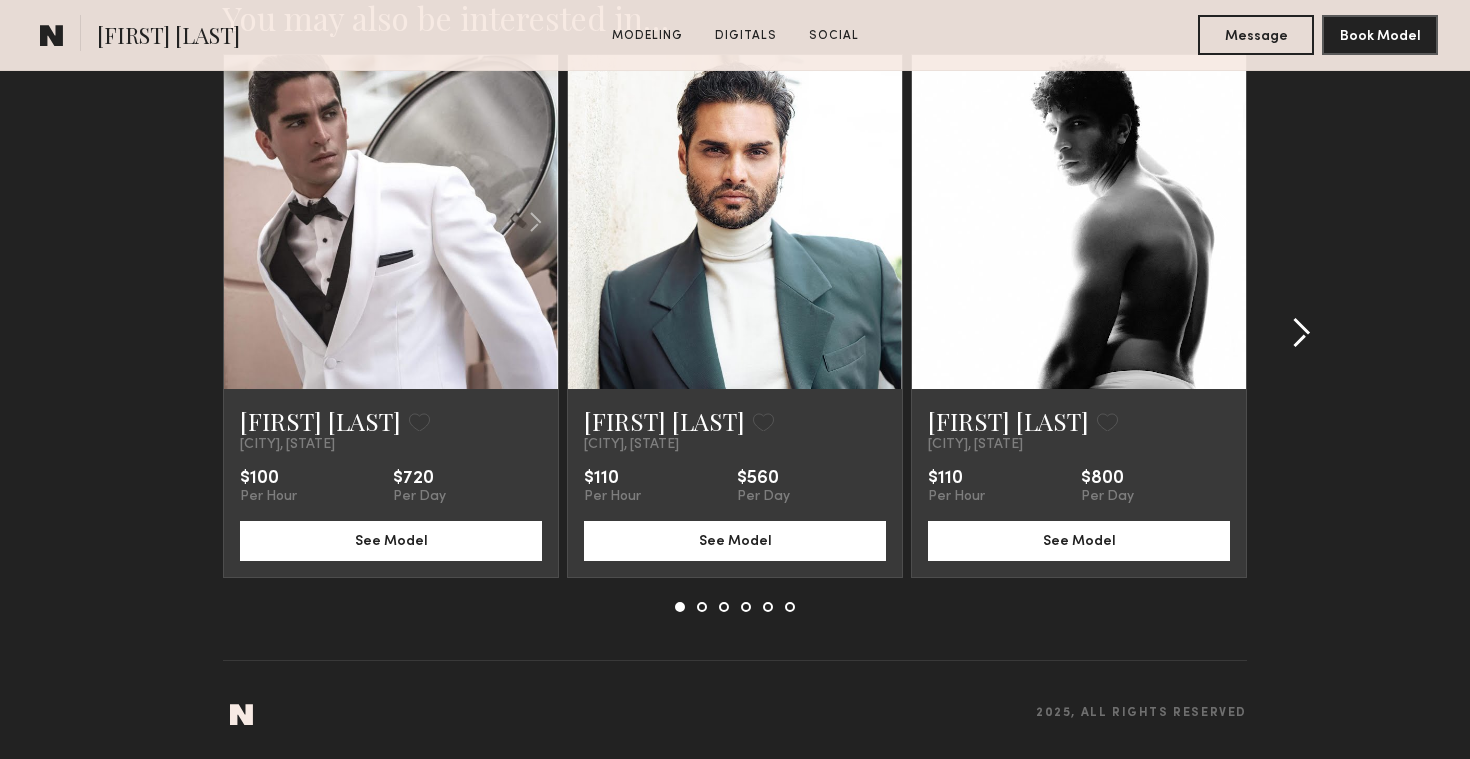 click 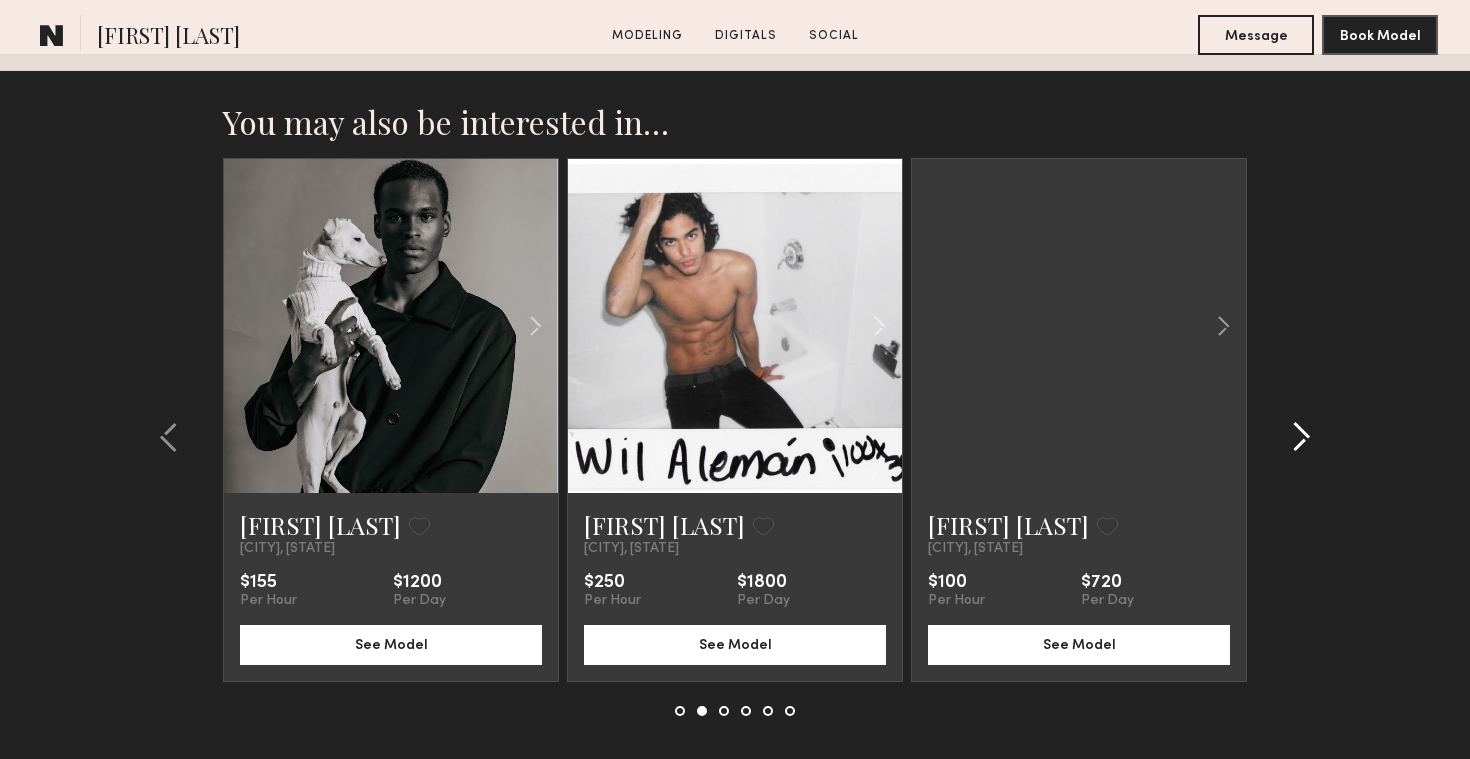 scroll, scrollTop: 3721, scrollLeft: 0, axis: vertical 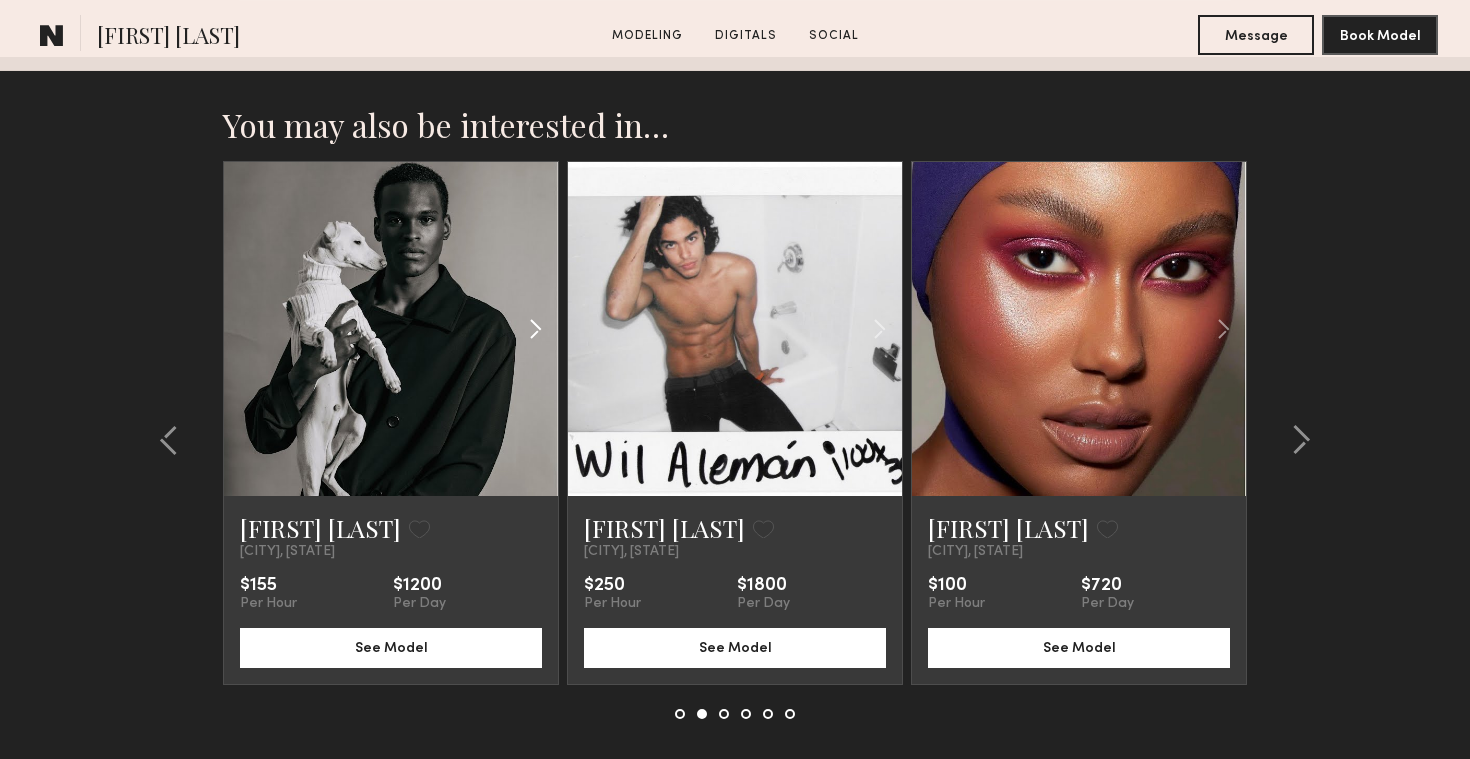 click 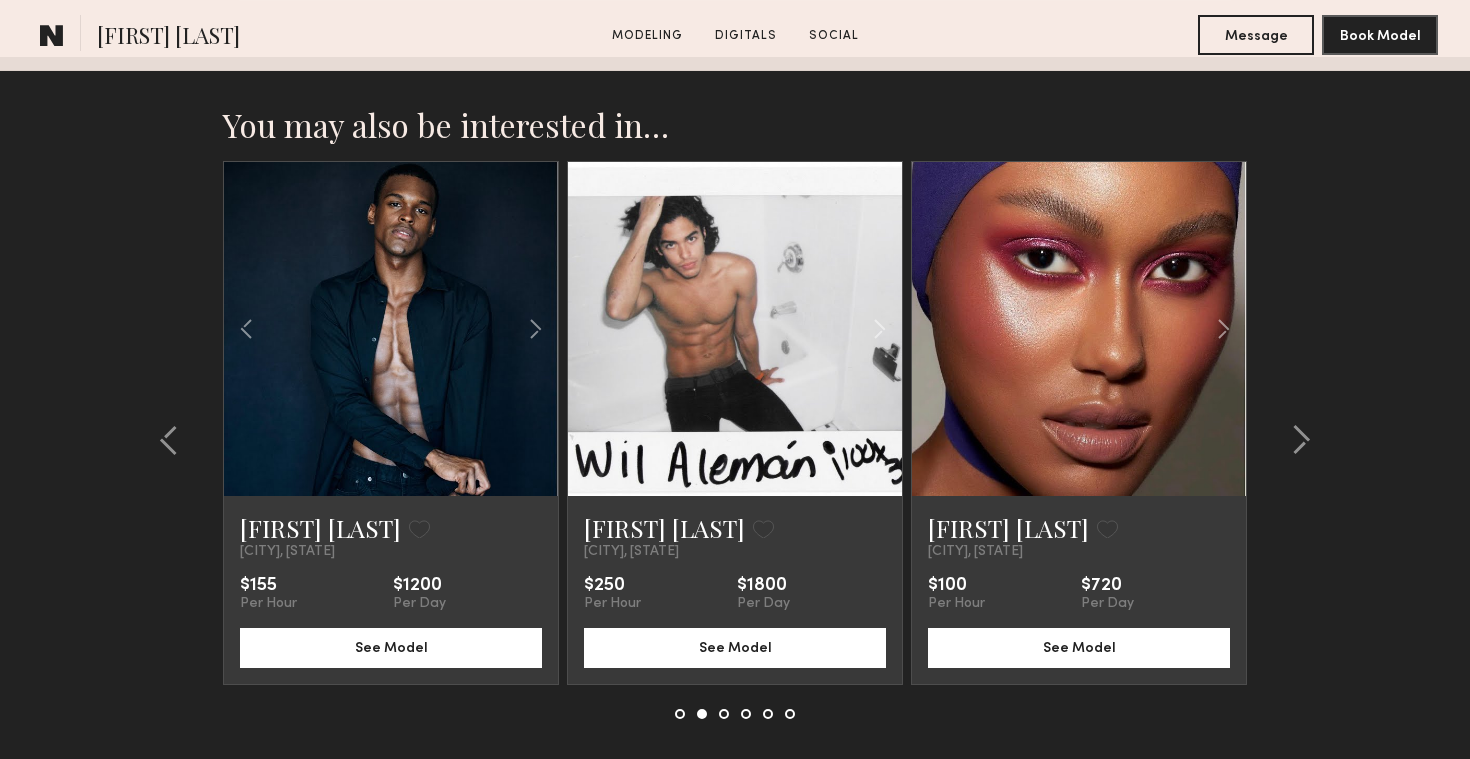 click 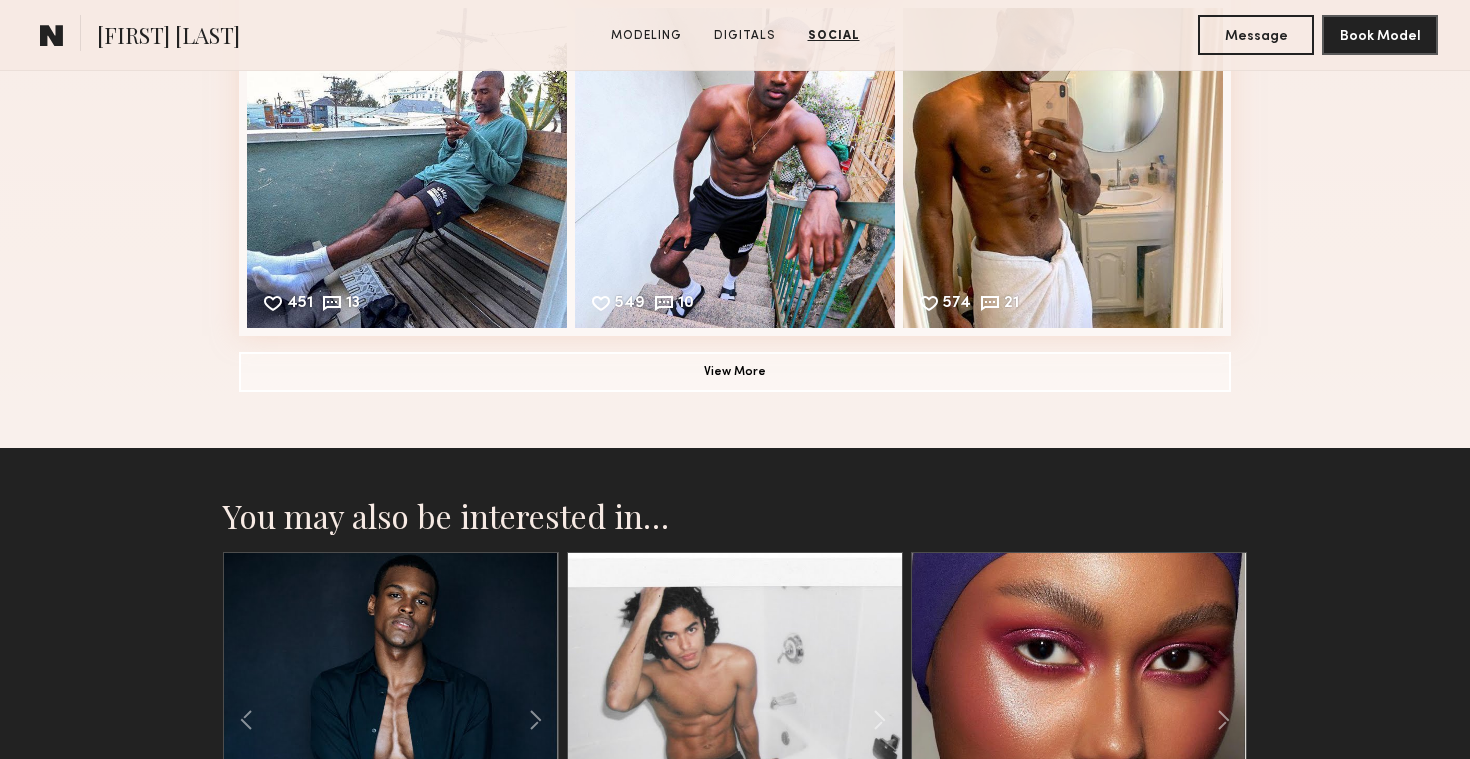 scroll, scrollTop: 3698, scrollLeft: 0, axis: vertical 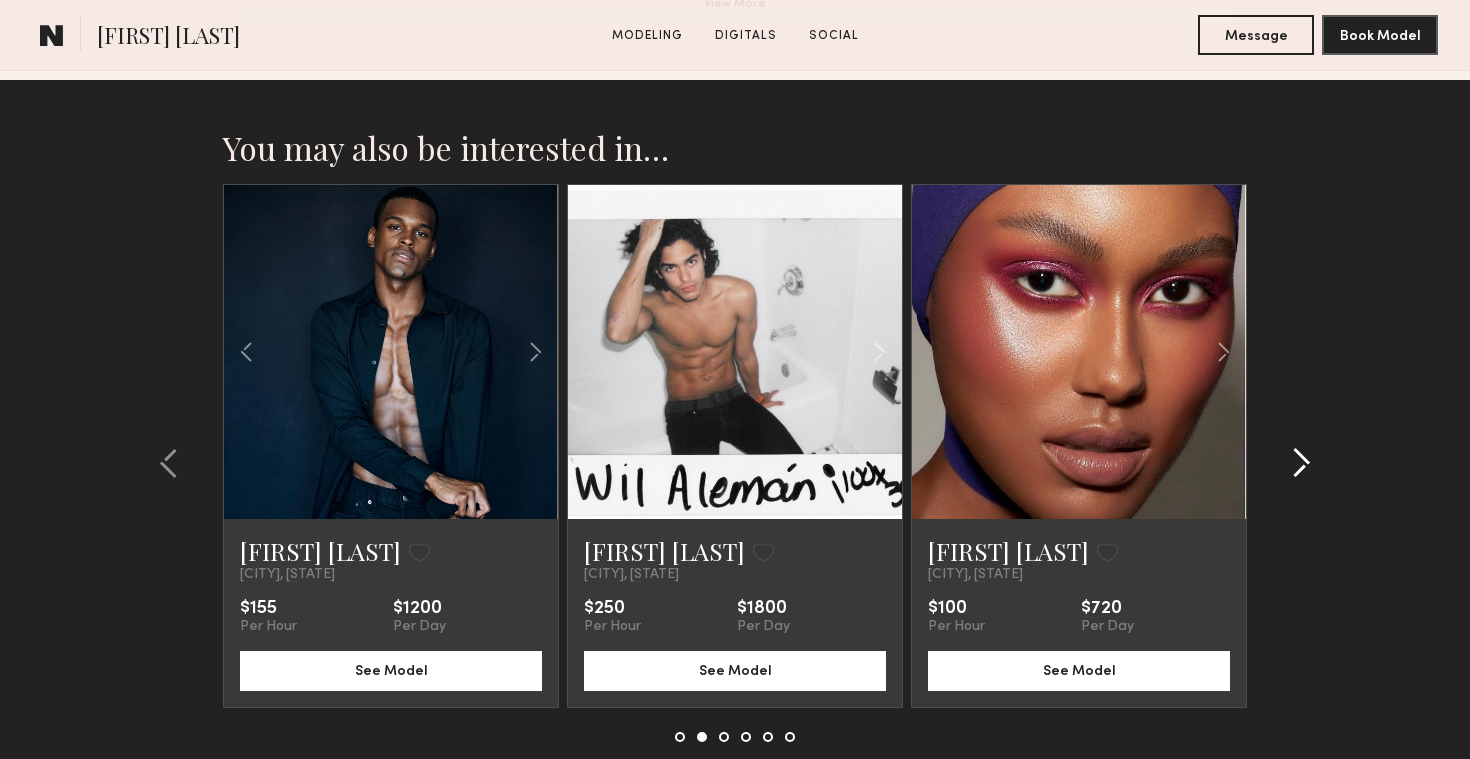 click 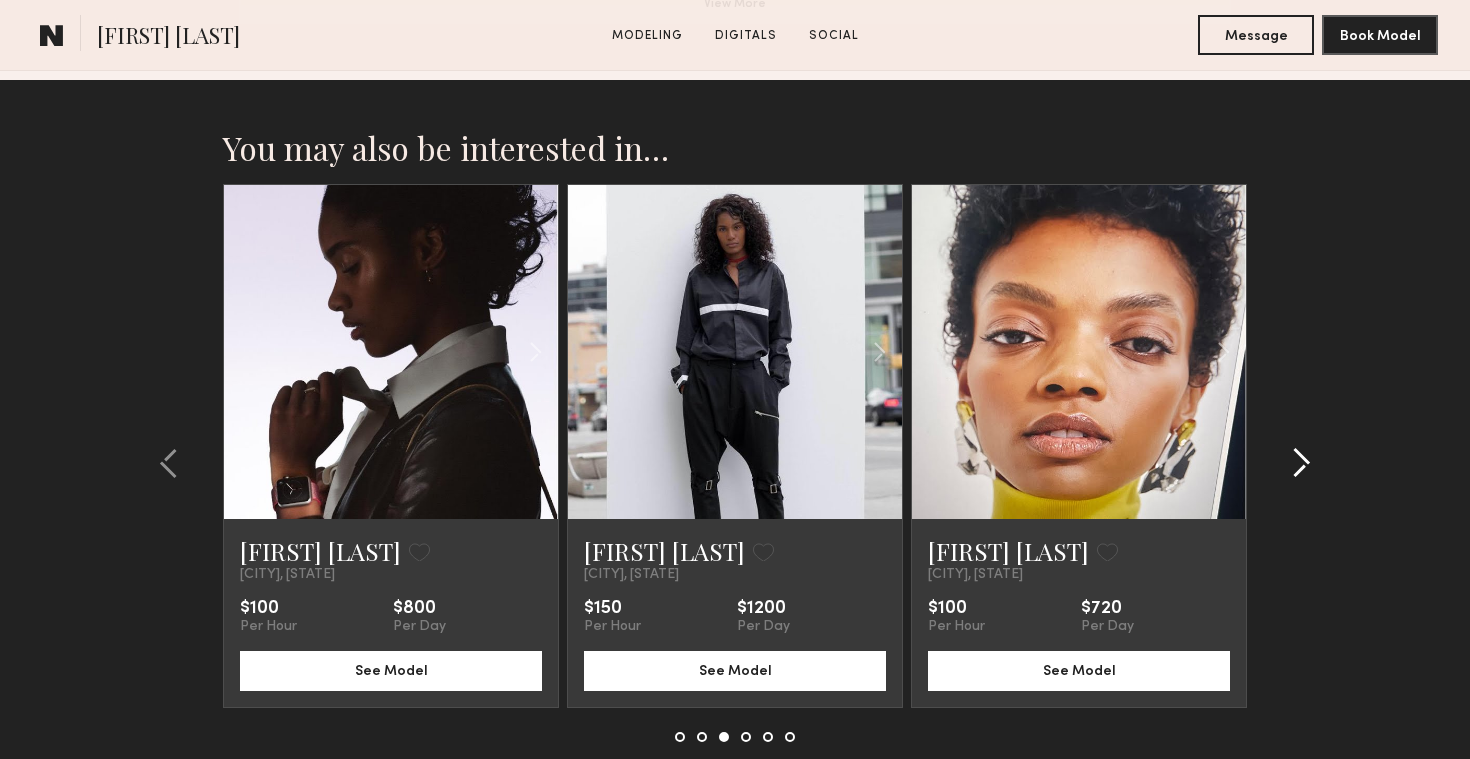 click 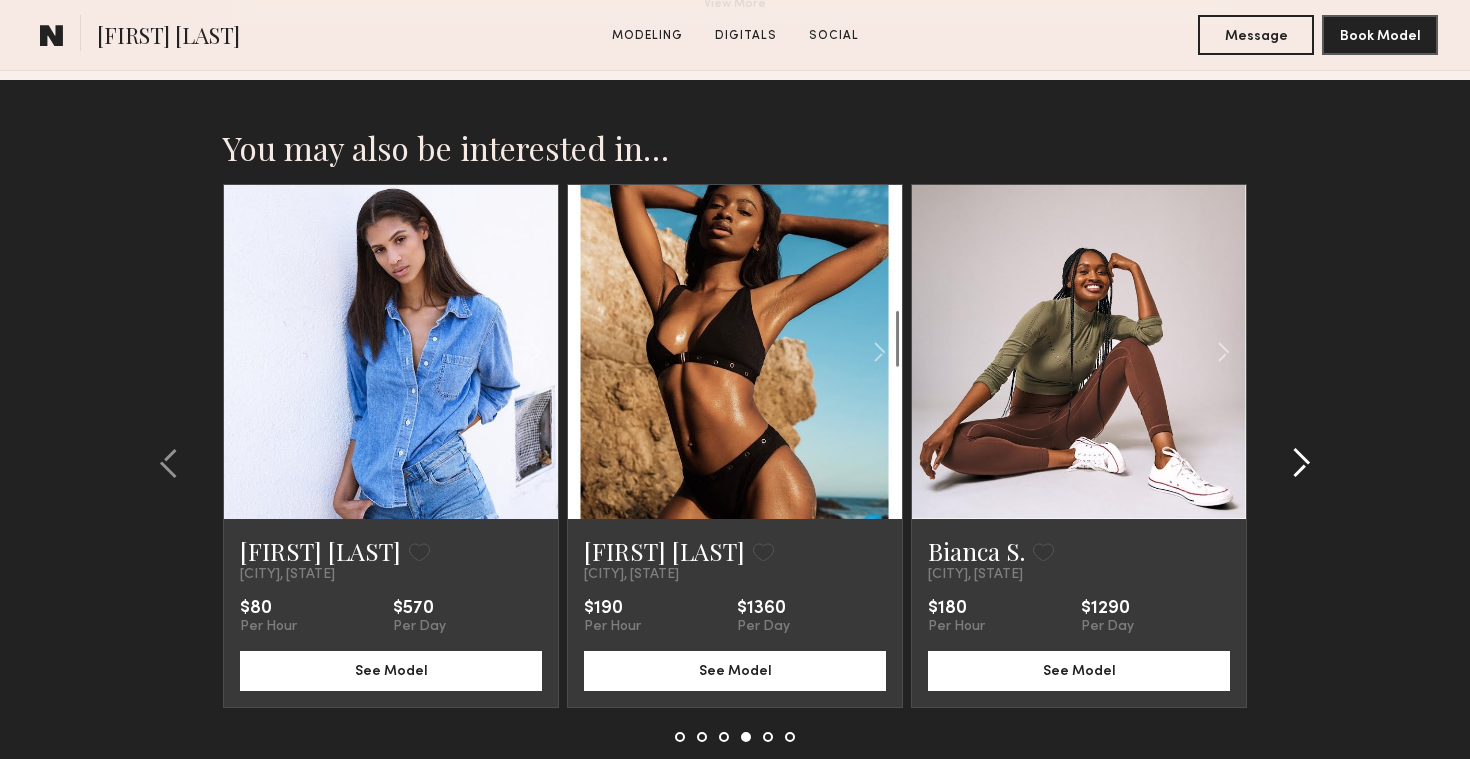 click 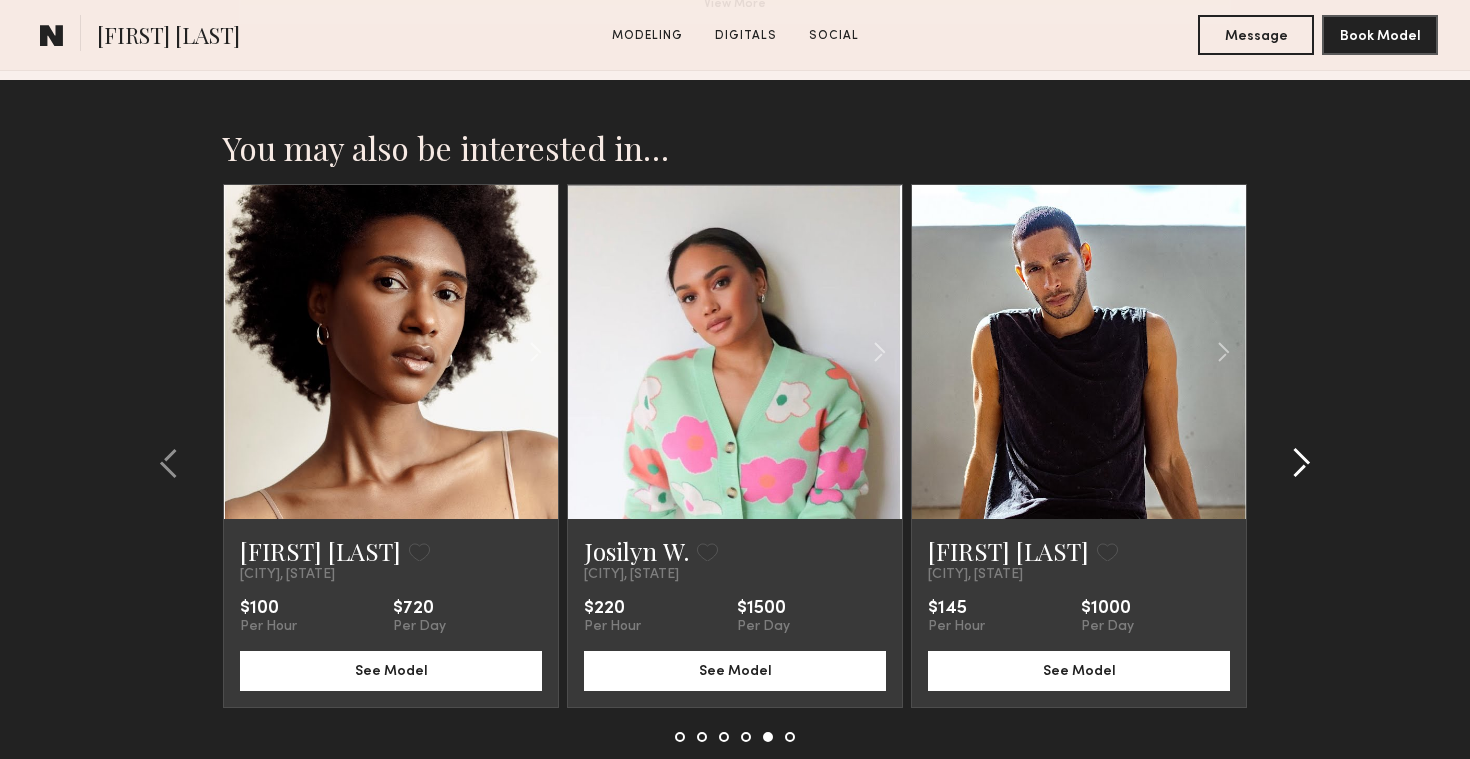 click 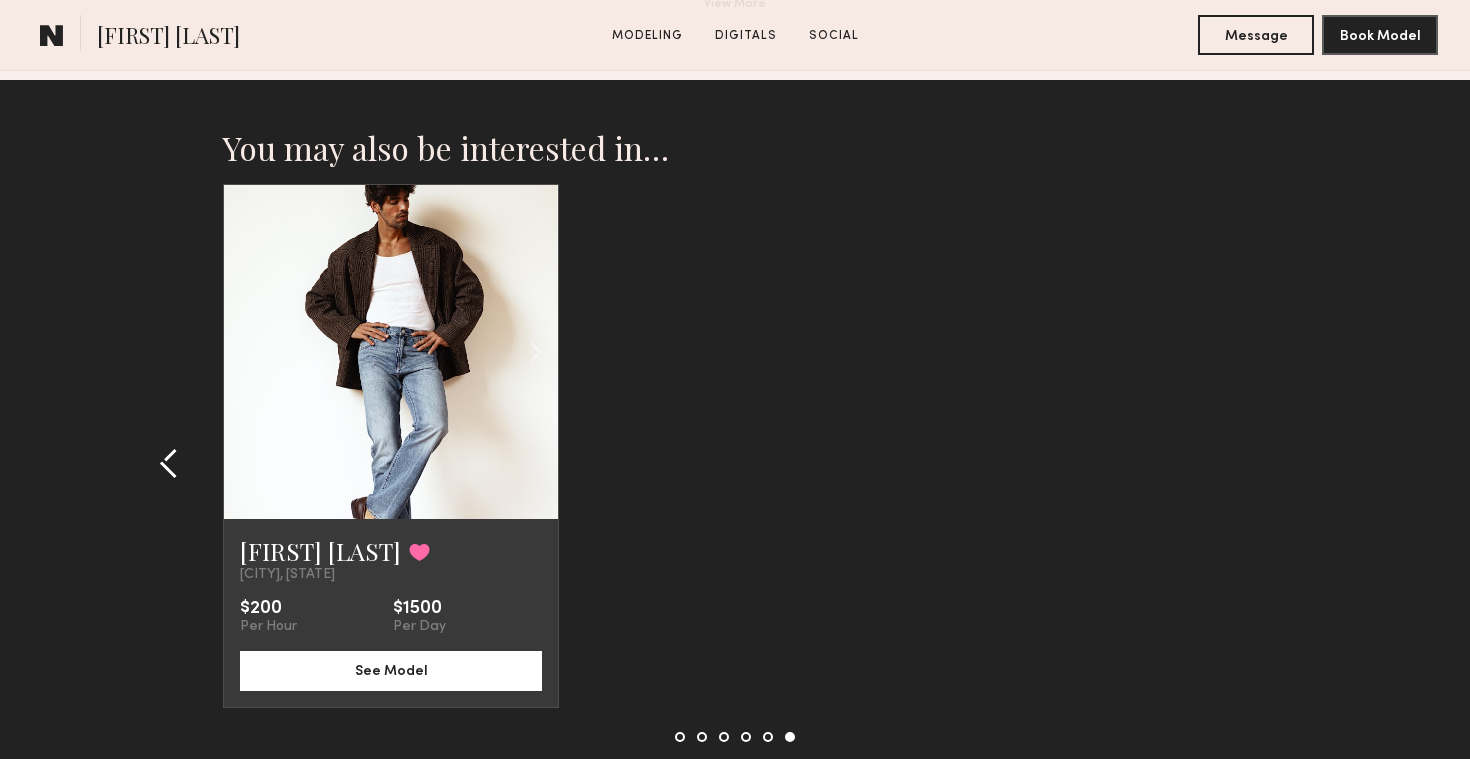 click 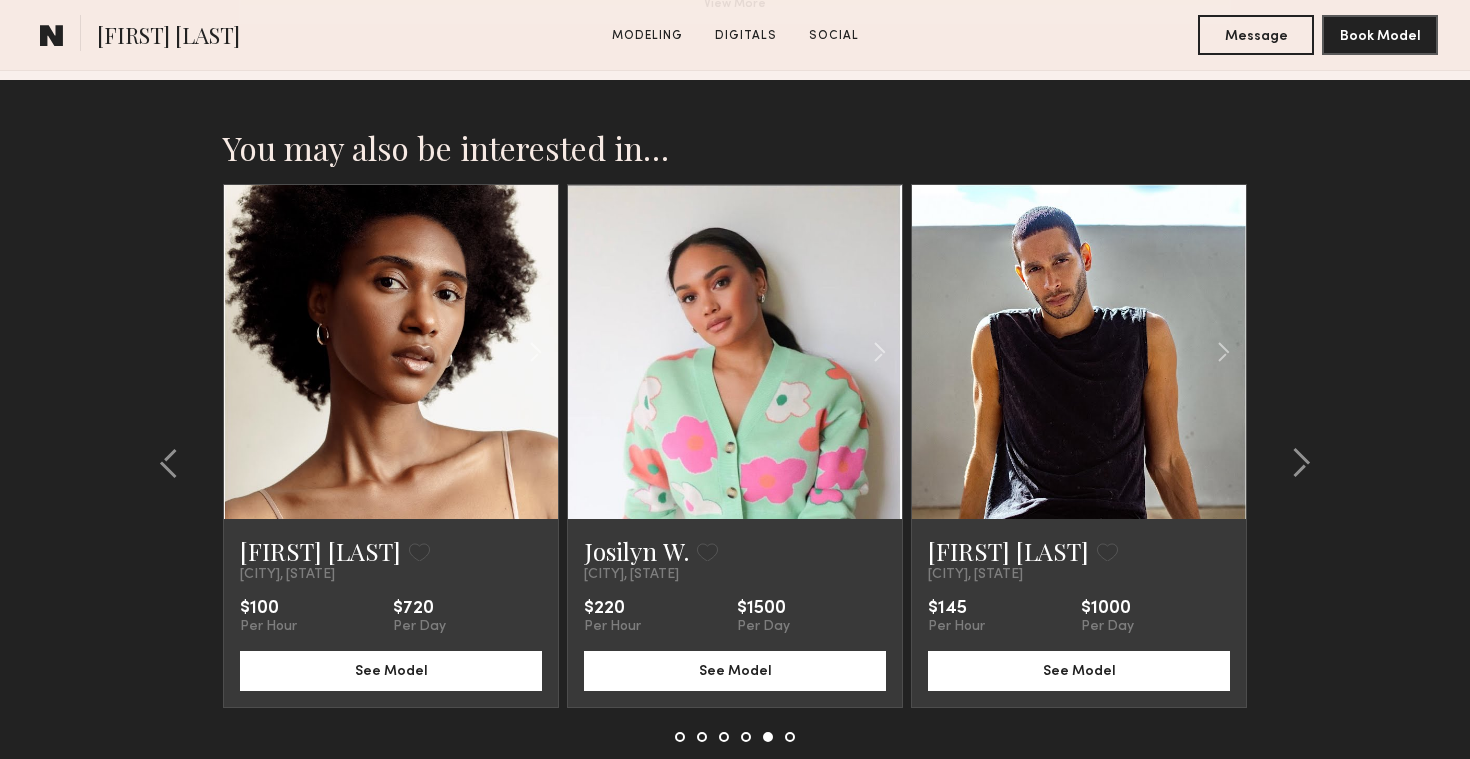 click 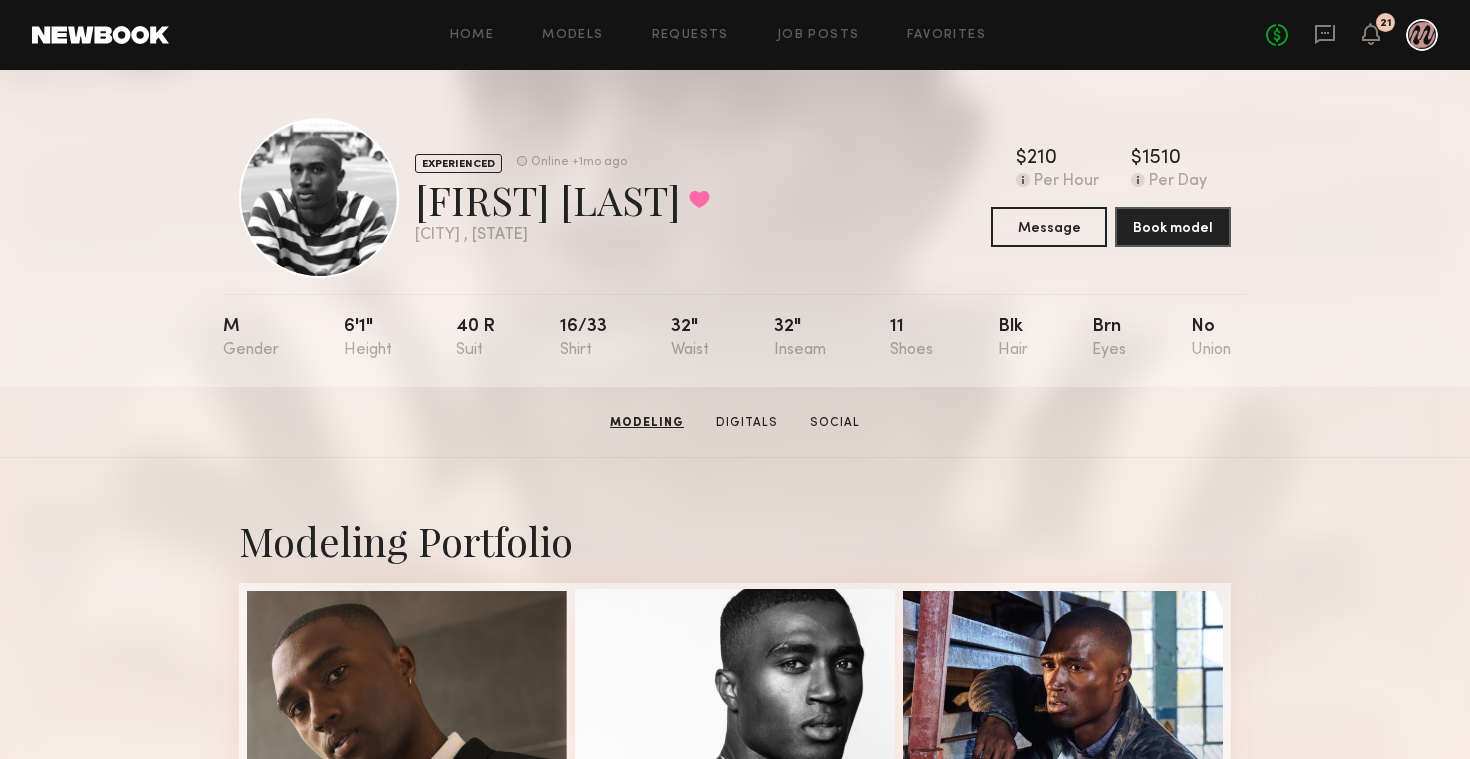 scroll, scrollTop: 0, scrollLeft: 0, axis: both 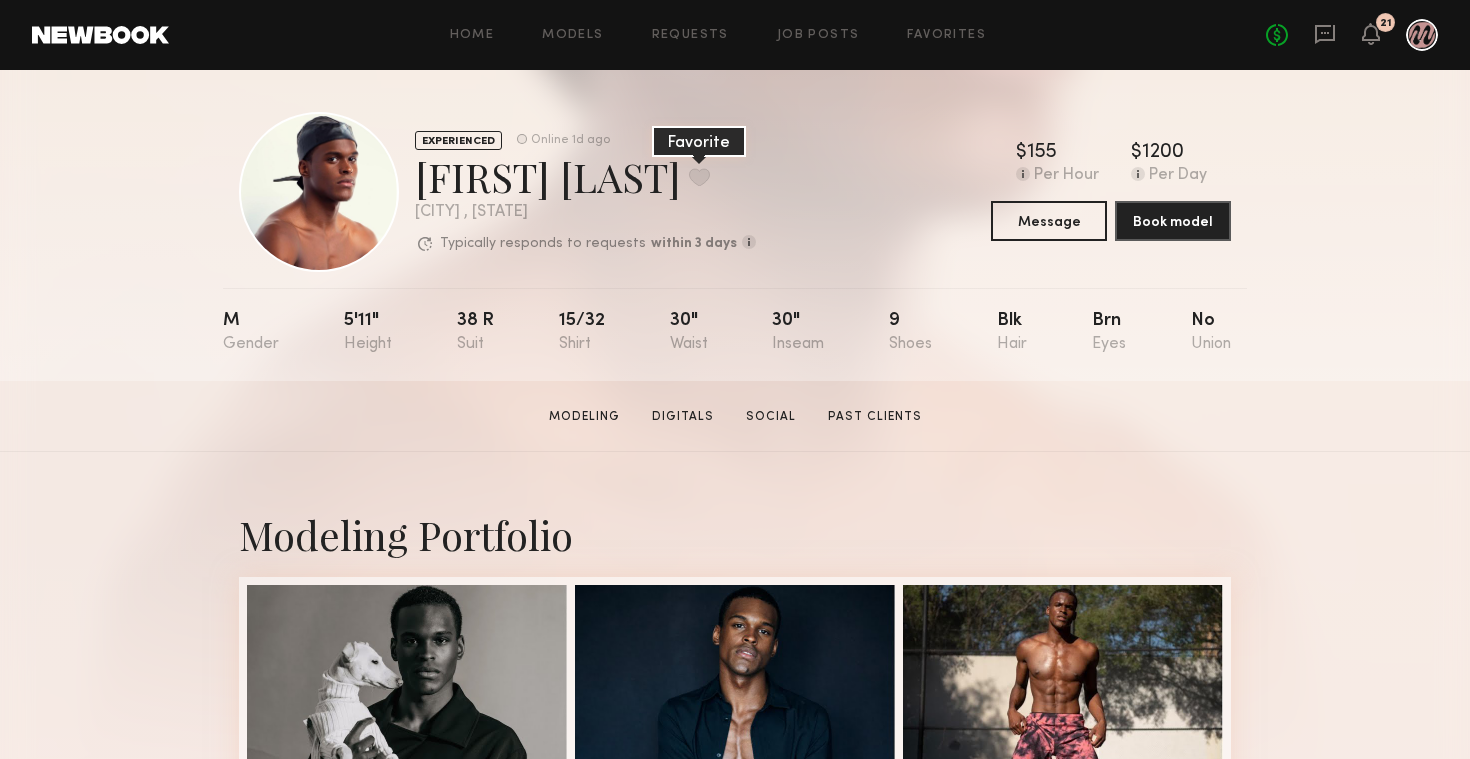 click 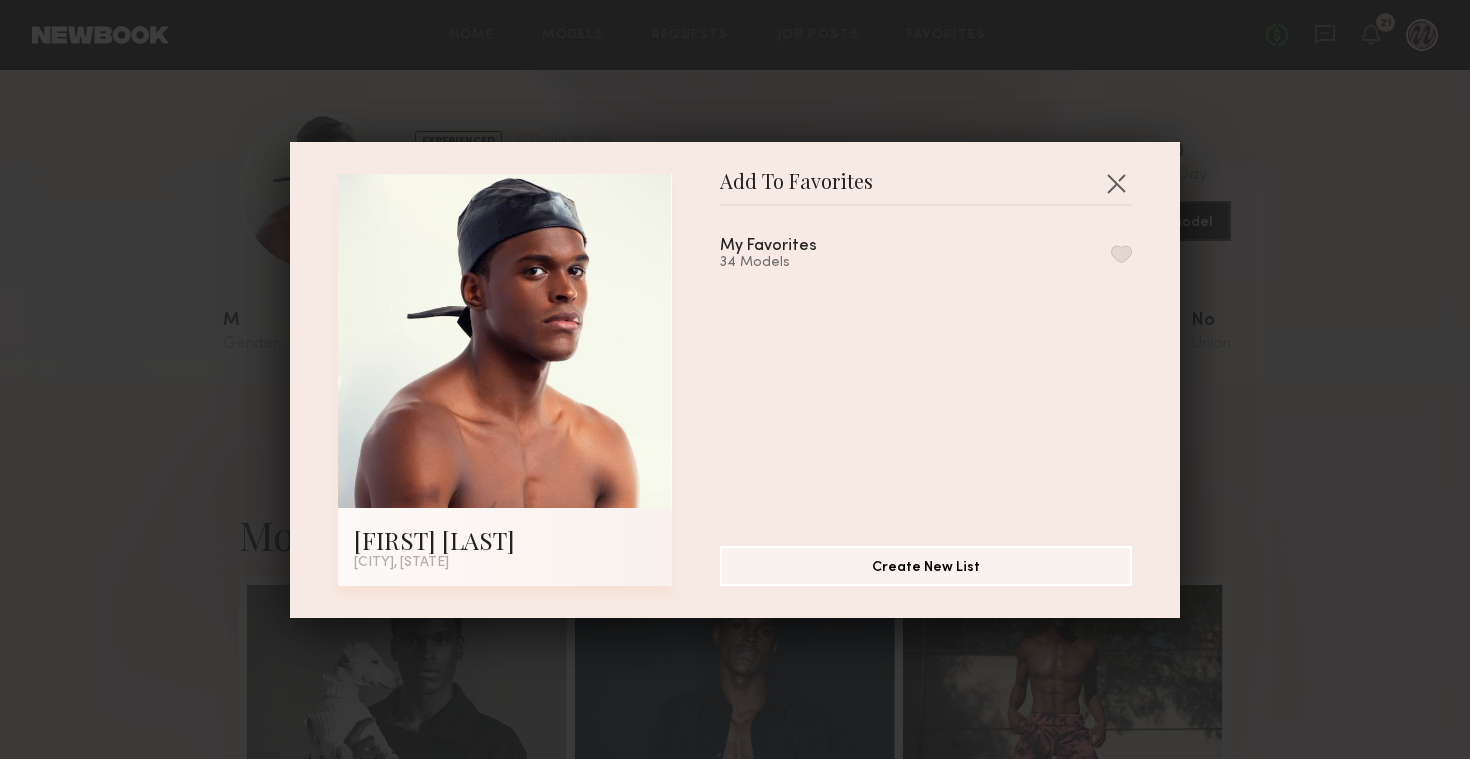 click at bounding box center (1121, 254) 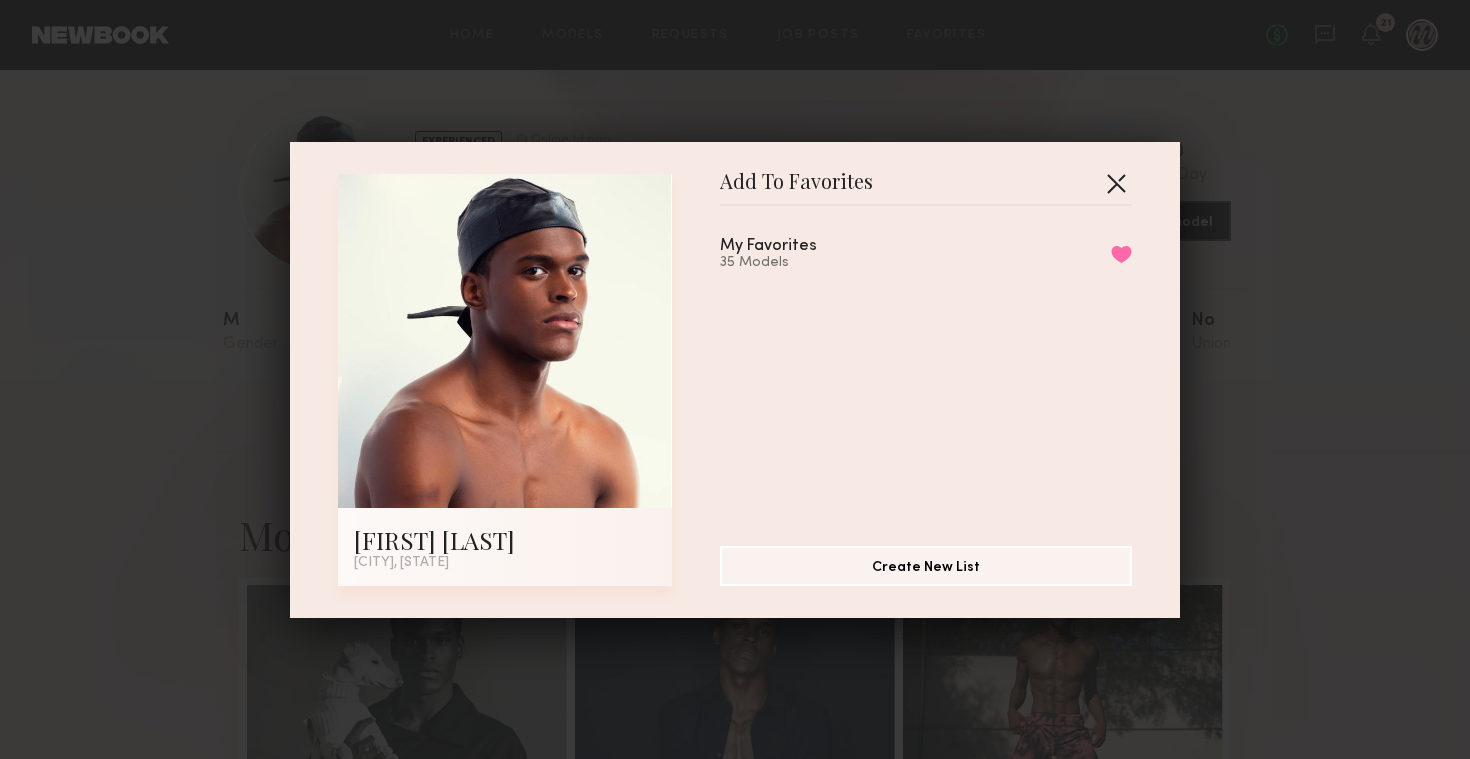 click at bounding box center (1116, 183) 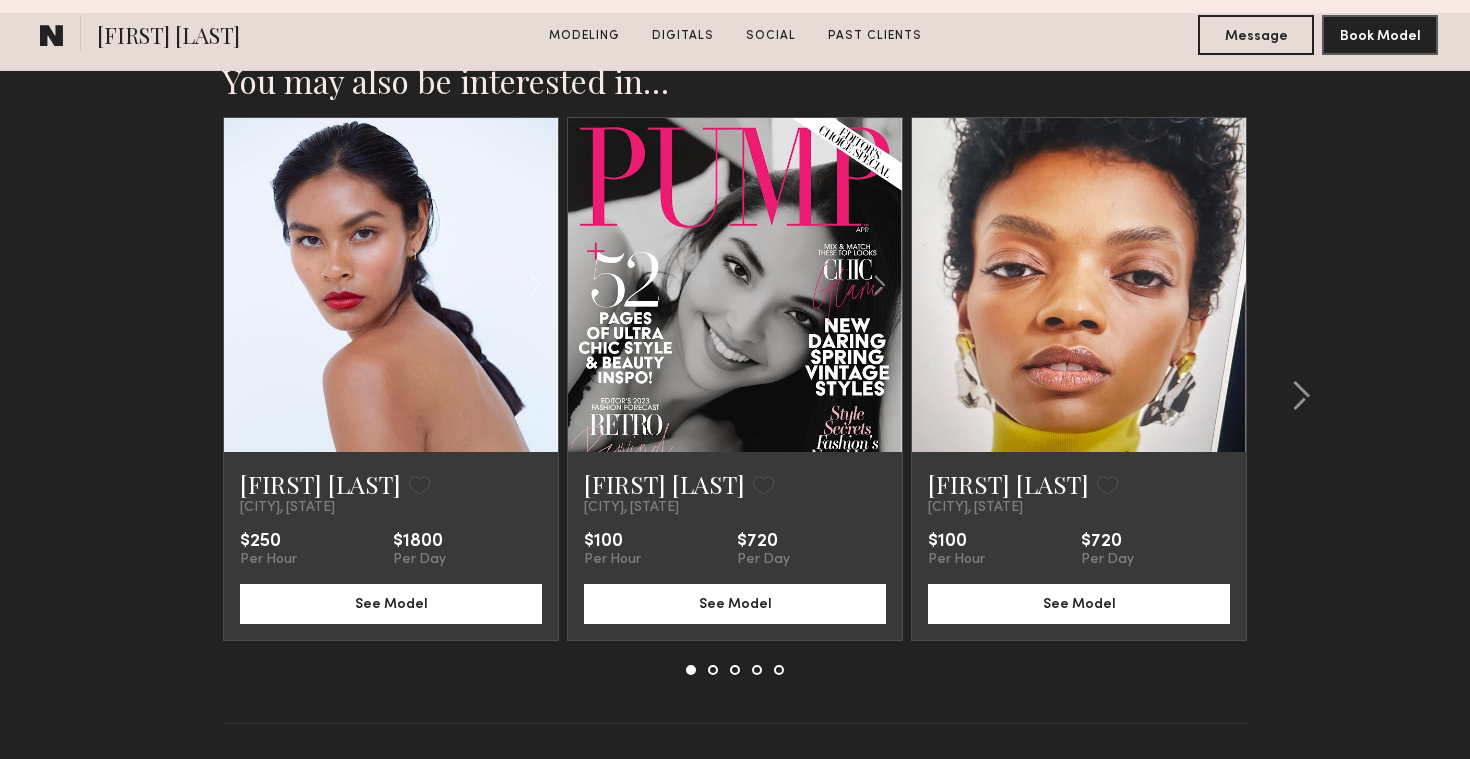 scroll, scrollTop: 4052, scrollLeft: 0, axis: vertical 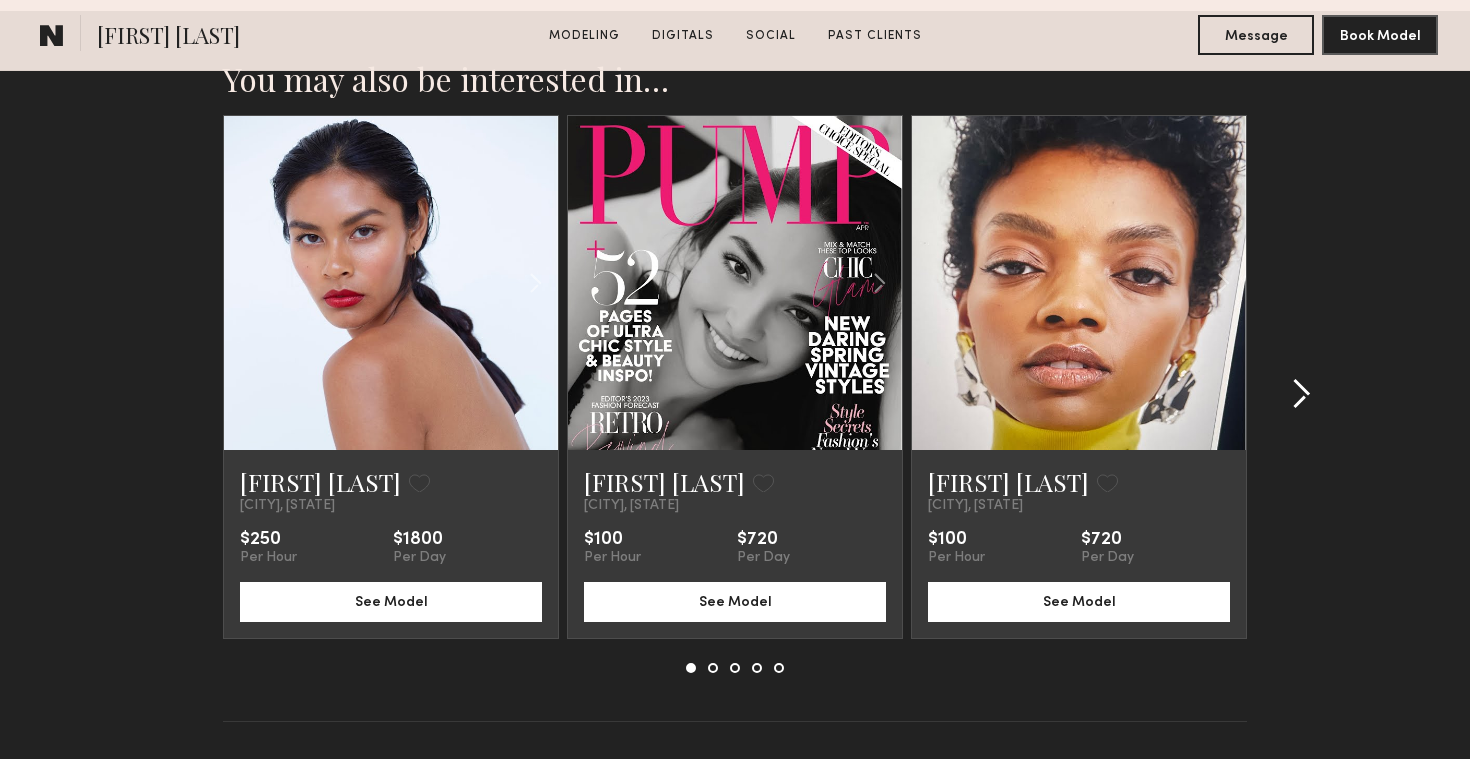 click 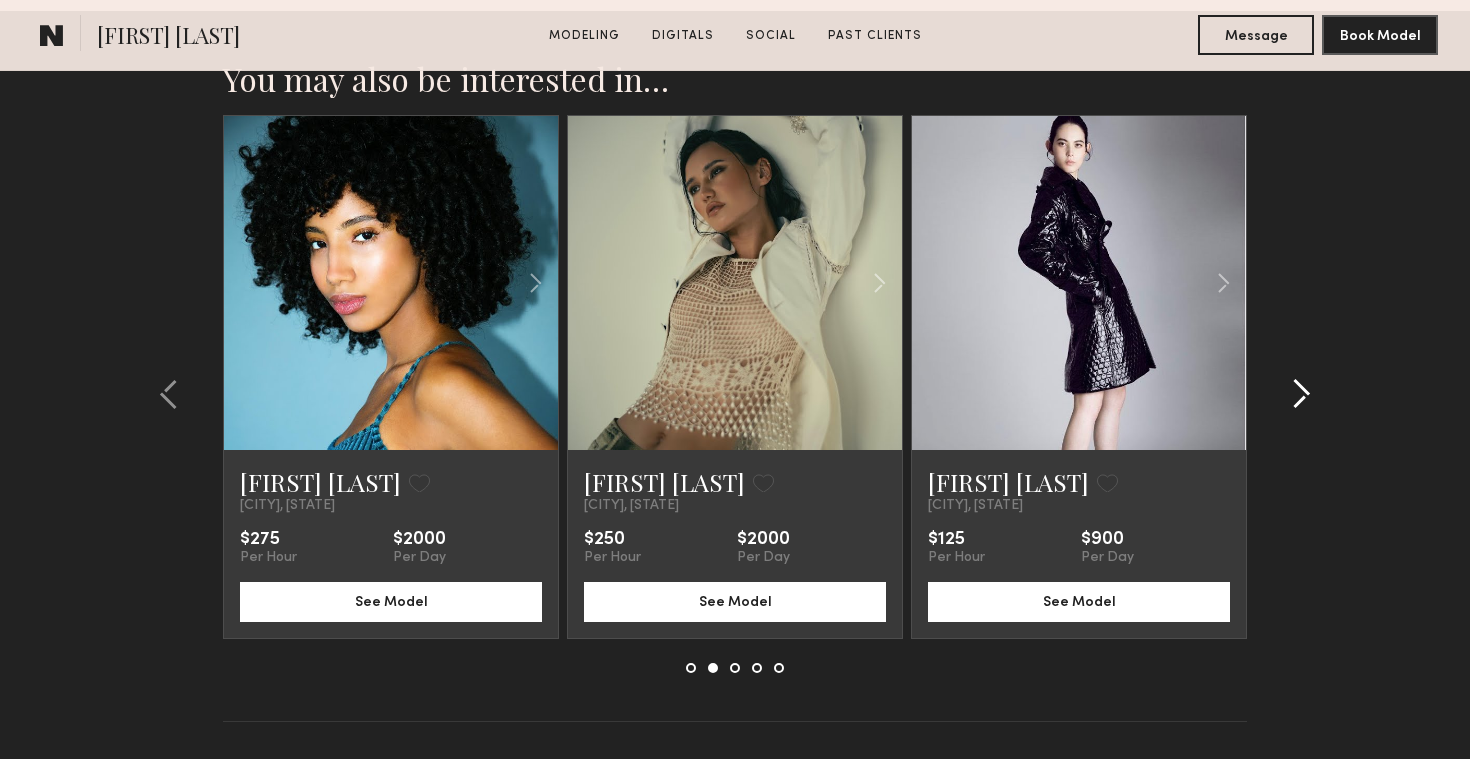 click 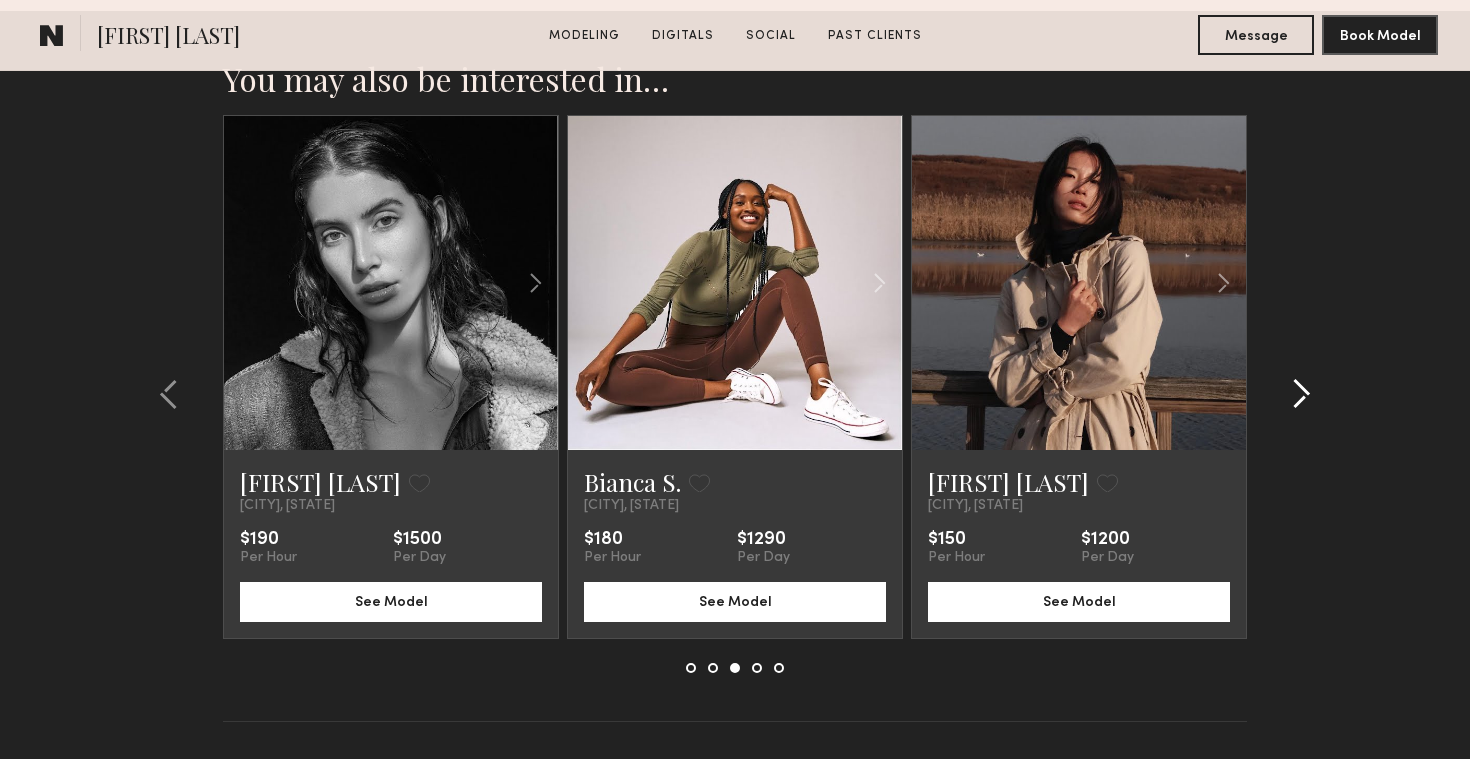 click 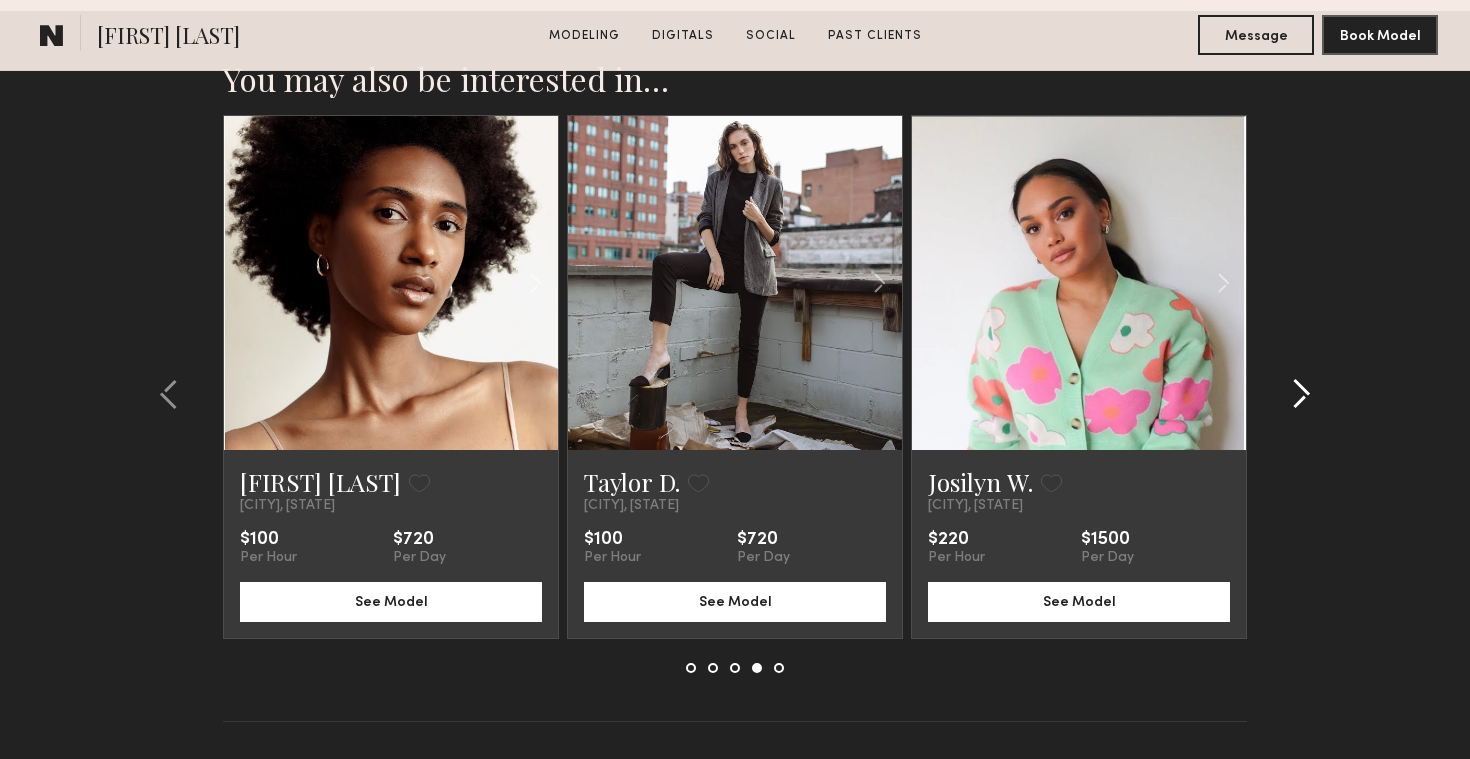 click 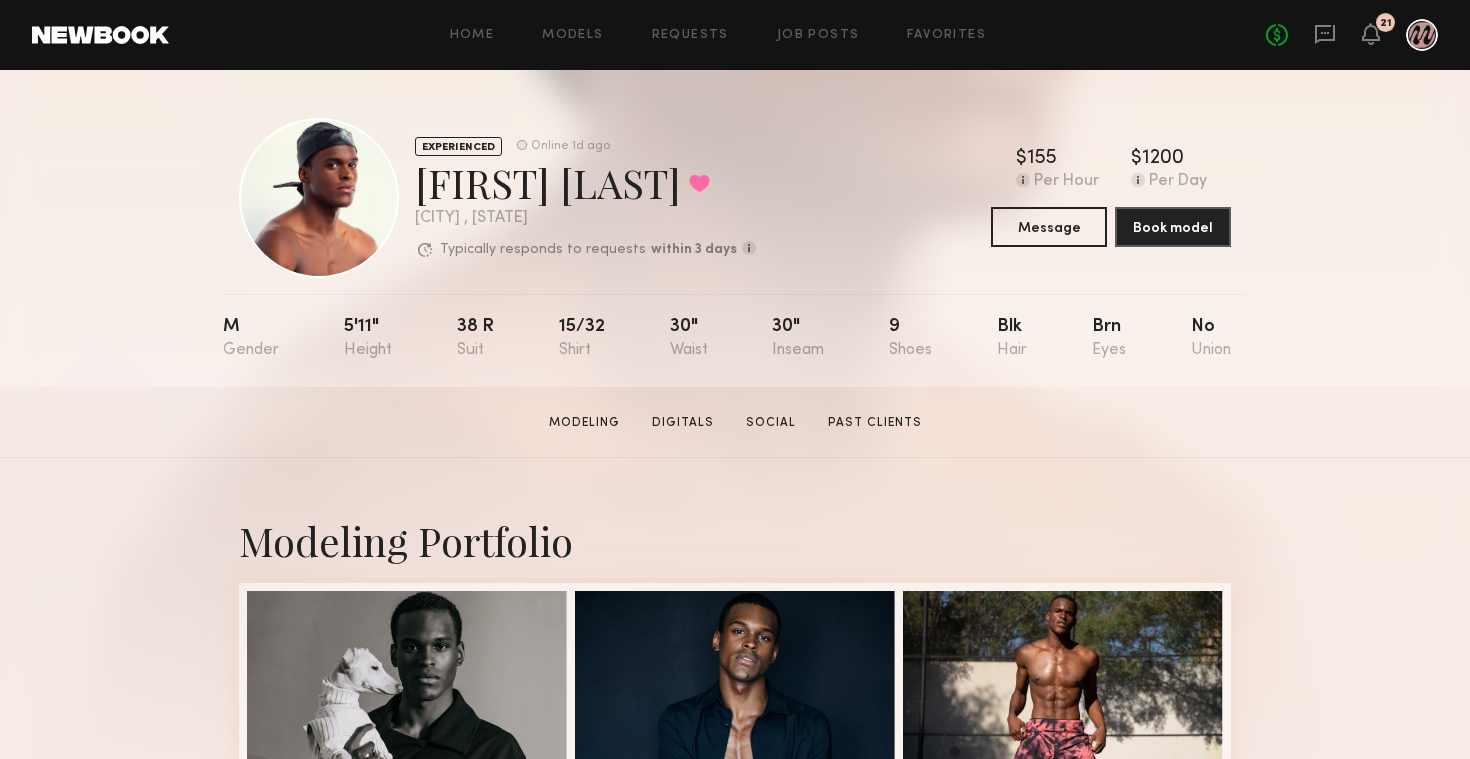 scroll, scrollTop: 0, scrollLeft: 0, axis: both 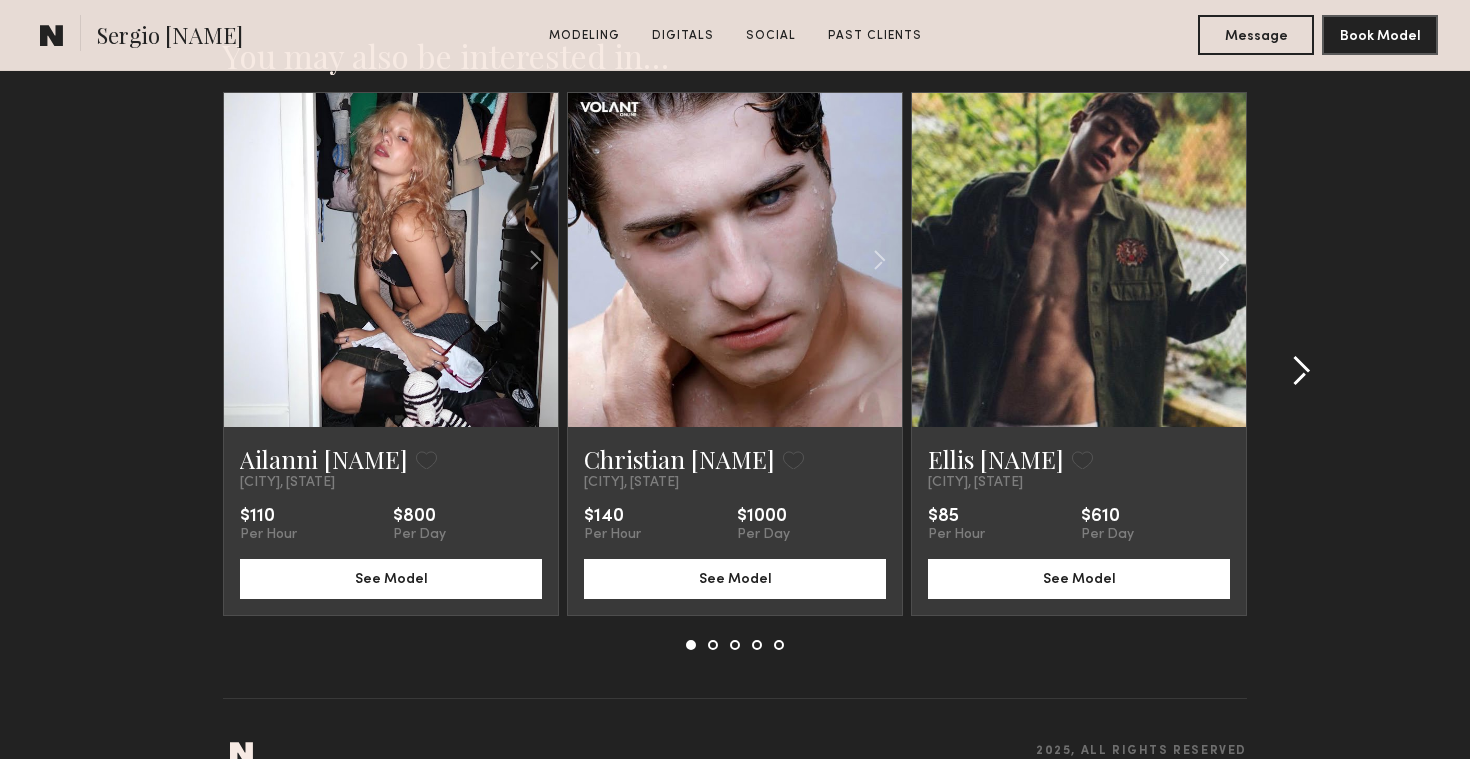click 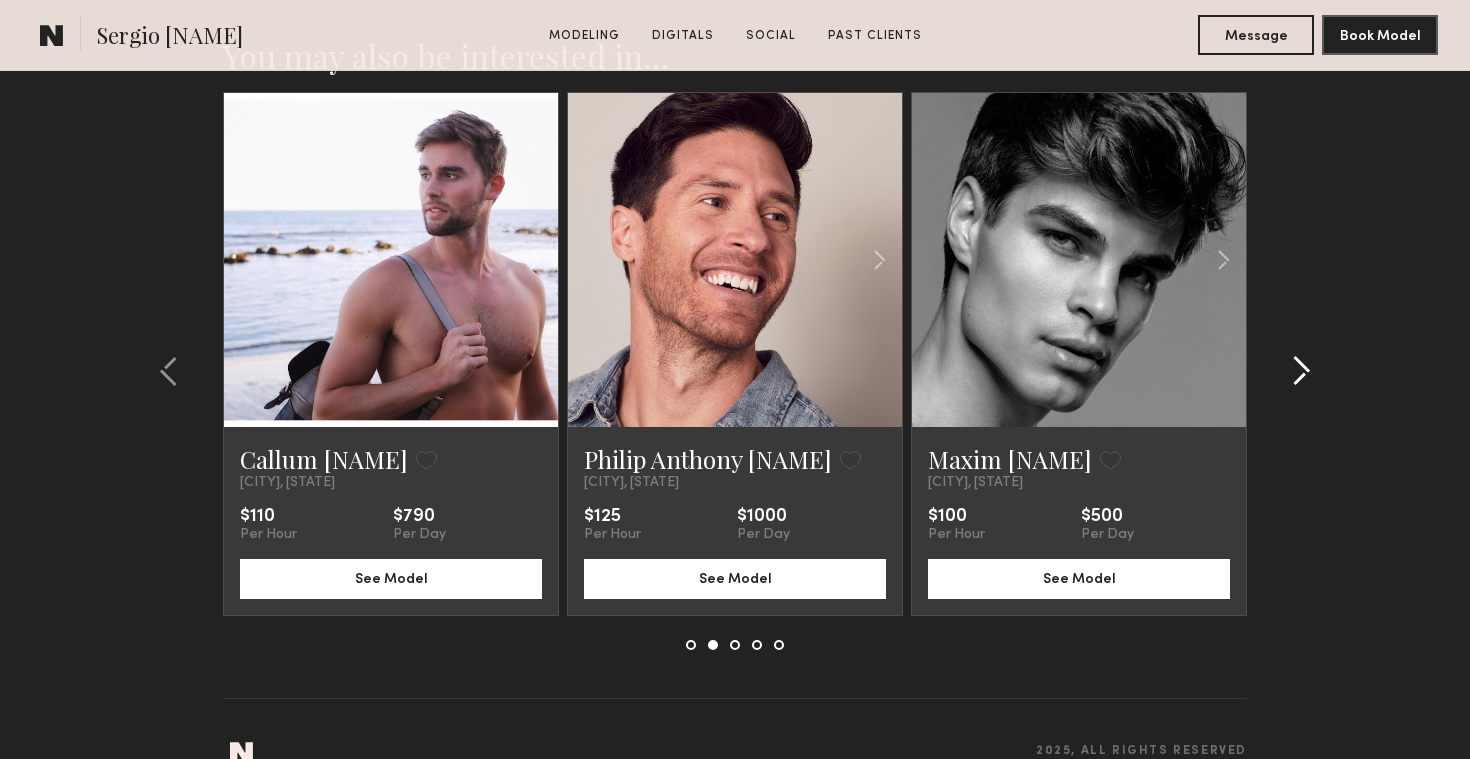 click 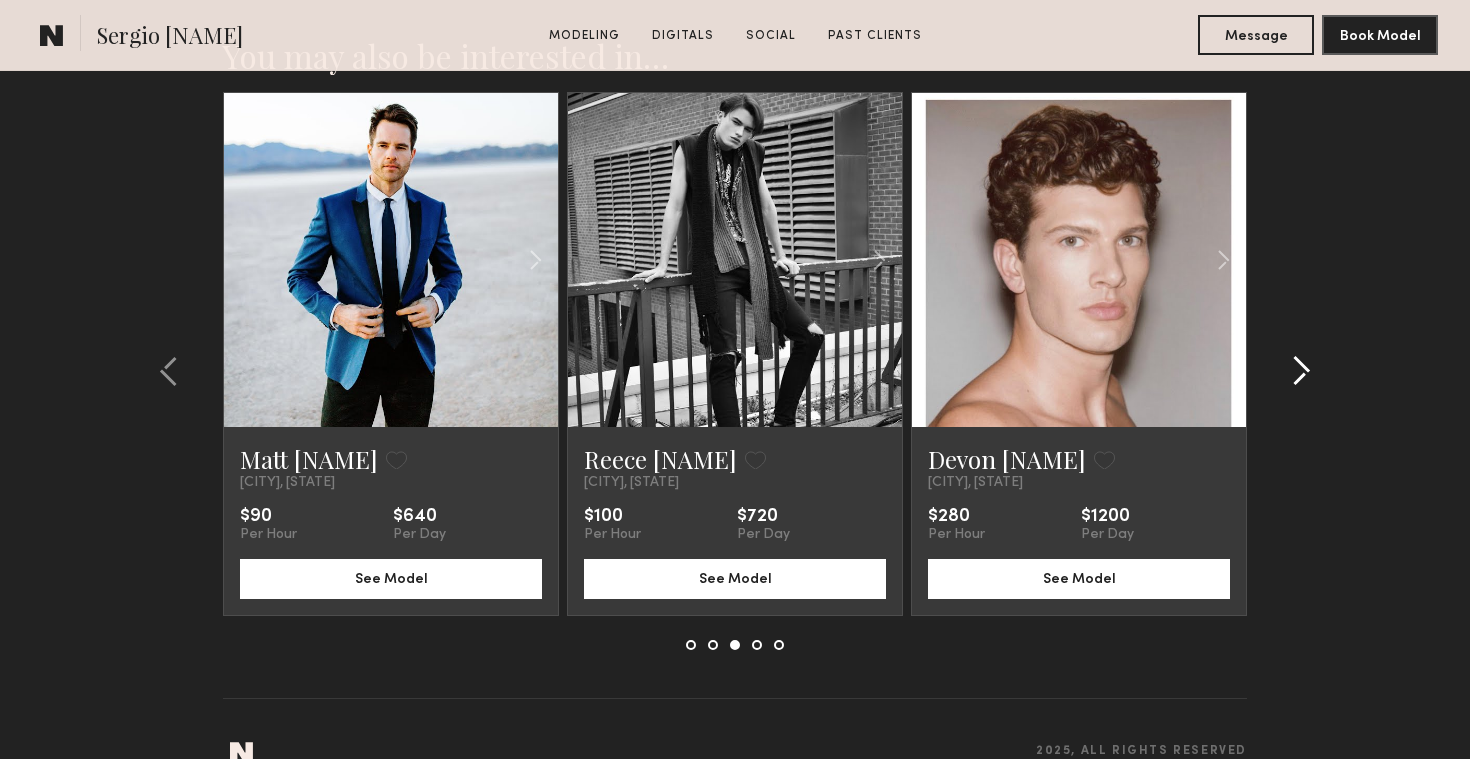 click 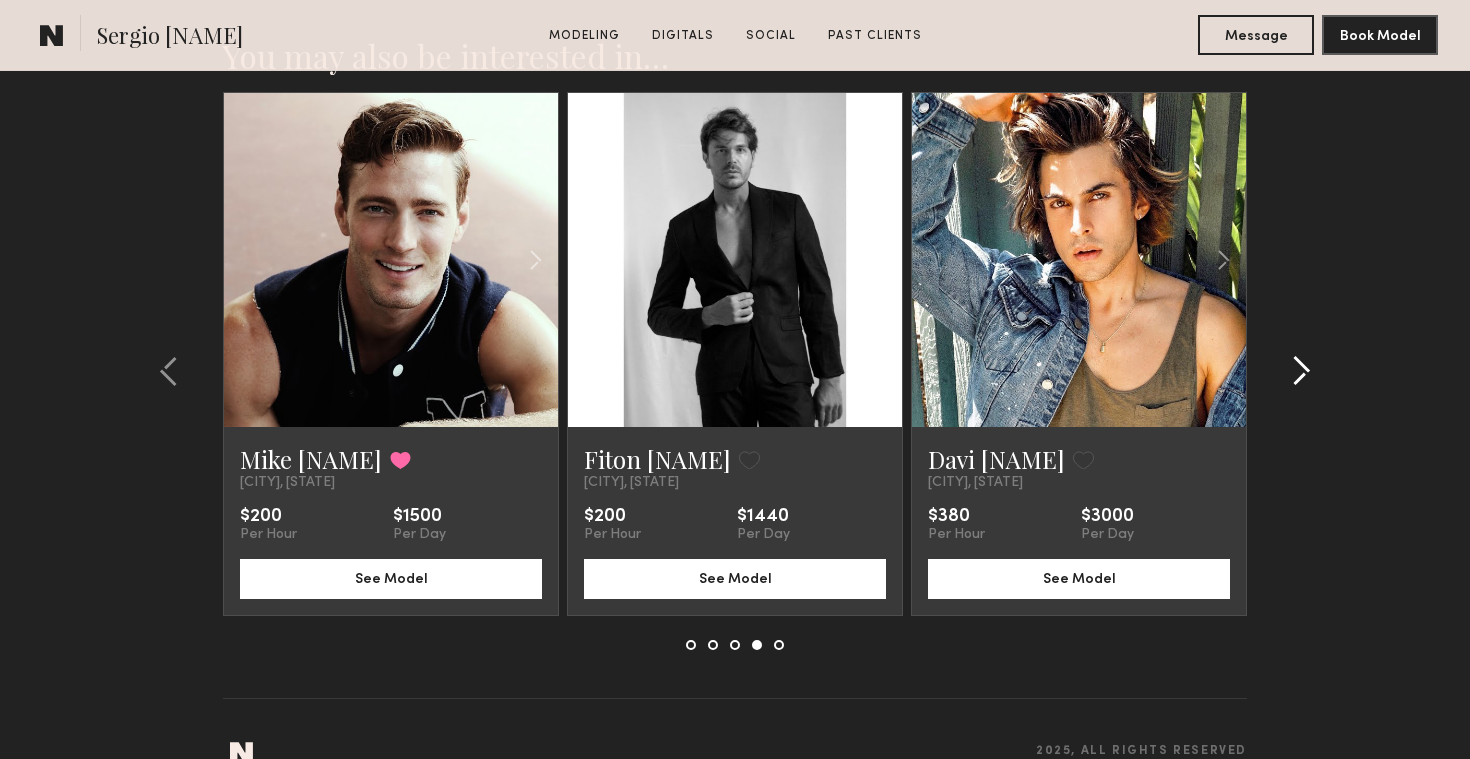 click 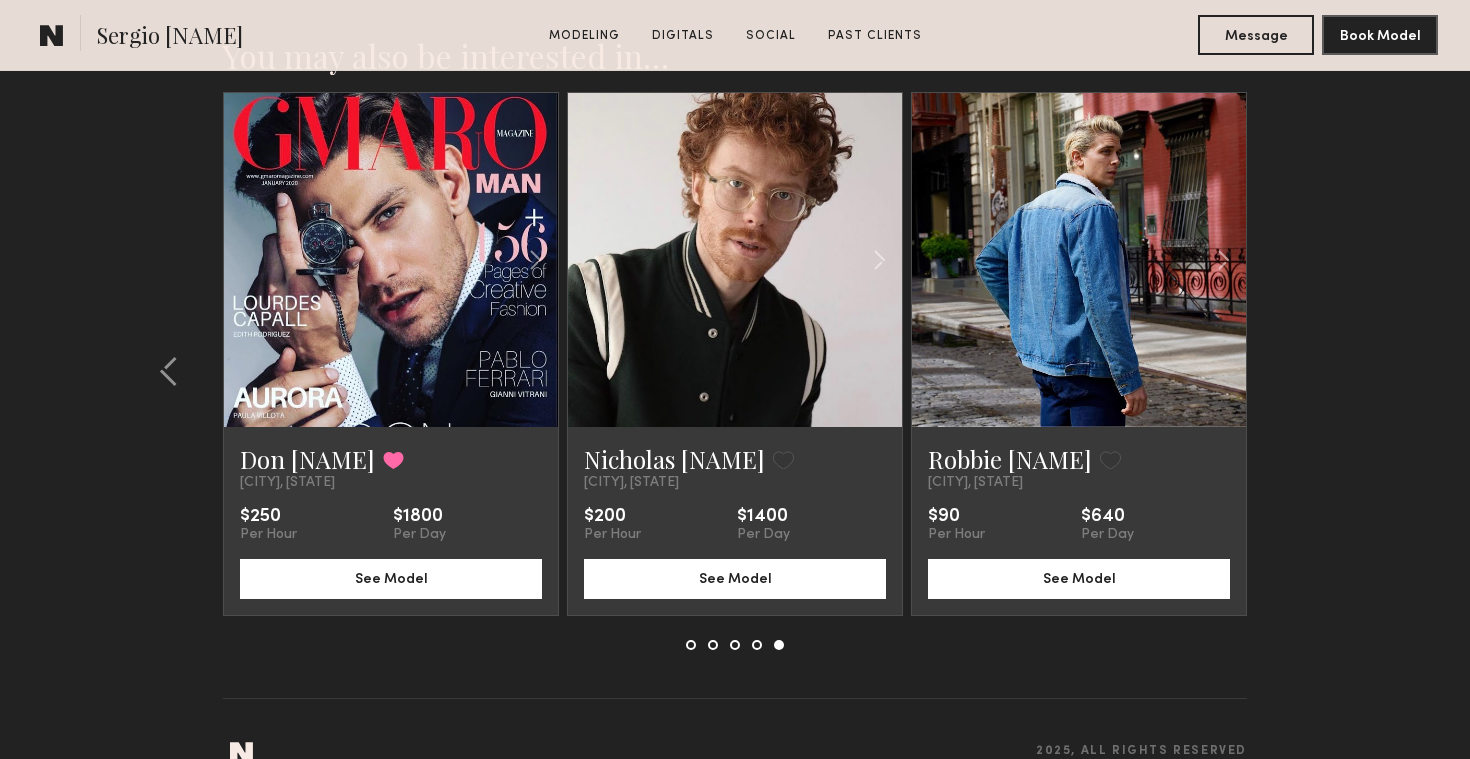 click on "You may also be interested in…   Ailanni M.  Favorite  New York City, NY   $110  Per Hour  $800  Per Day See Model  Christian B.  Favorite  New York City, NY   $140  Per Hour  $1000  Per Day See Model  Ellis O.  Favorite  New York City, NY   $85  Per Hour  $610  Per Day See Model  Callum A.  Favorite  New York City, NY   $110  Per Hour  $790  Per Day See Model  Philip Anthony M.  Favorite  New York City, NY   $125  Per Hour  $1000  Per Day See Model  Maxim O.  Favorite  New York City, NY   $100  Per Hour  $500  Per Day See Model  Matt W.  Favorite  New York City, NY   $90  Per Hour  $640  Per Day See Model  Reece H.  Favorite  New York City, NY   $100  Per Hour  $720  Per Day See Model  Devon W.  Favorite  New York City, NY   $280  Per Hour  $1200  Per Day See Model  Mike J.  Favorited  New York City, NY   $200  Per Hour  $1500  Per Day See Model  Fiton A.  Favorite  New York City, NY   $200  Per Hour  $1440  Per Day See Model  Davi S.  Favorite  New York City, NY   $380  Per Hour  $3000" 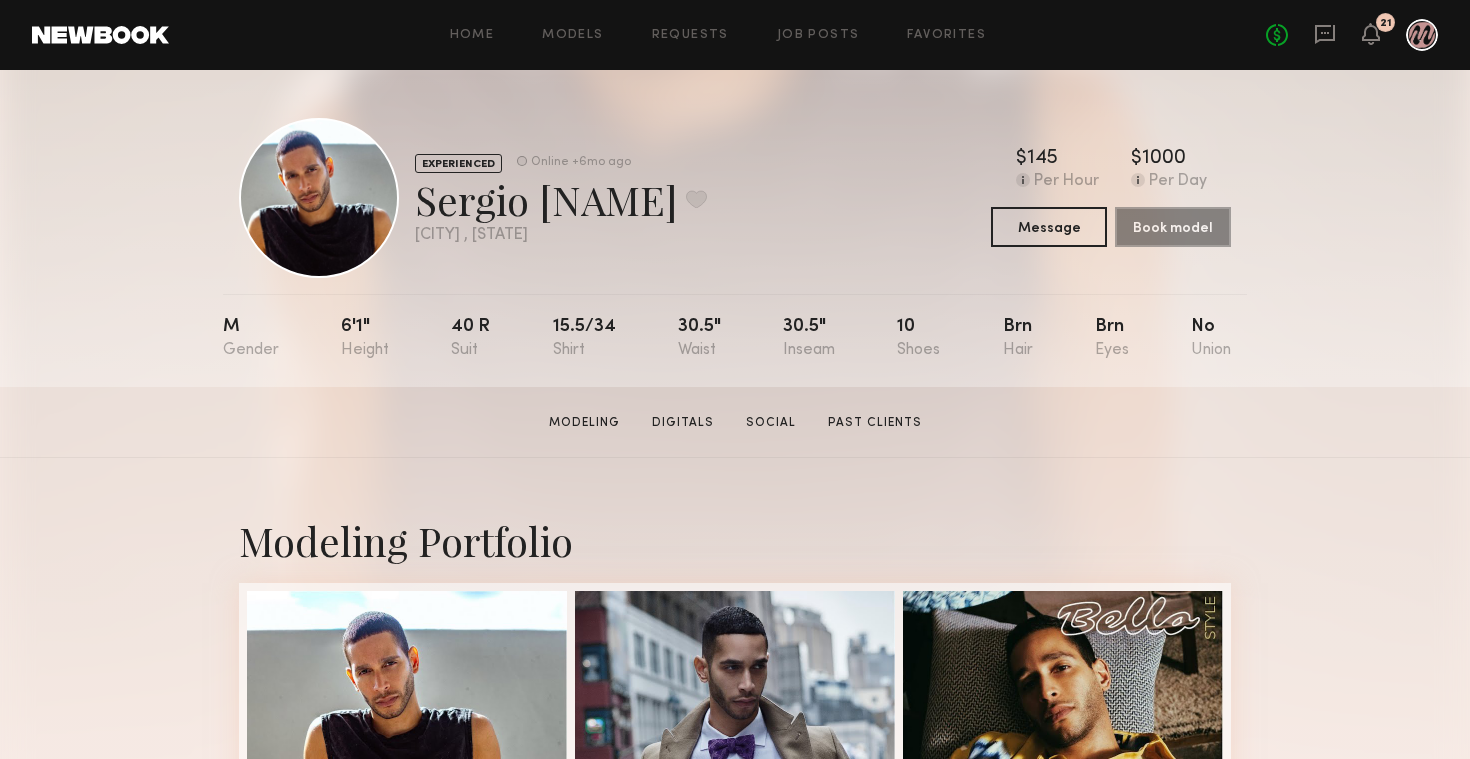 scroll, scrollTop: 0, scrollLeft: 0, axis: both 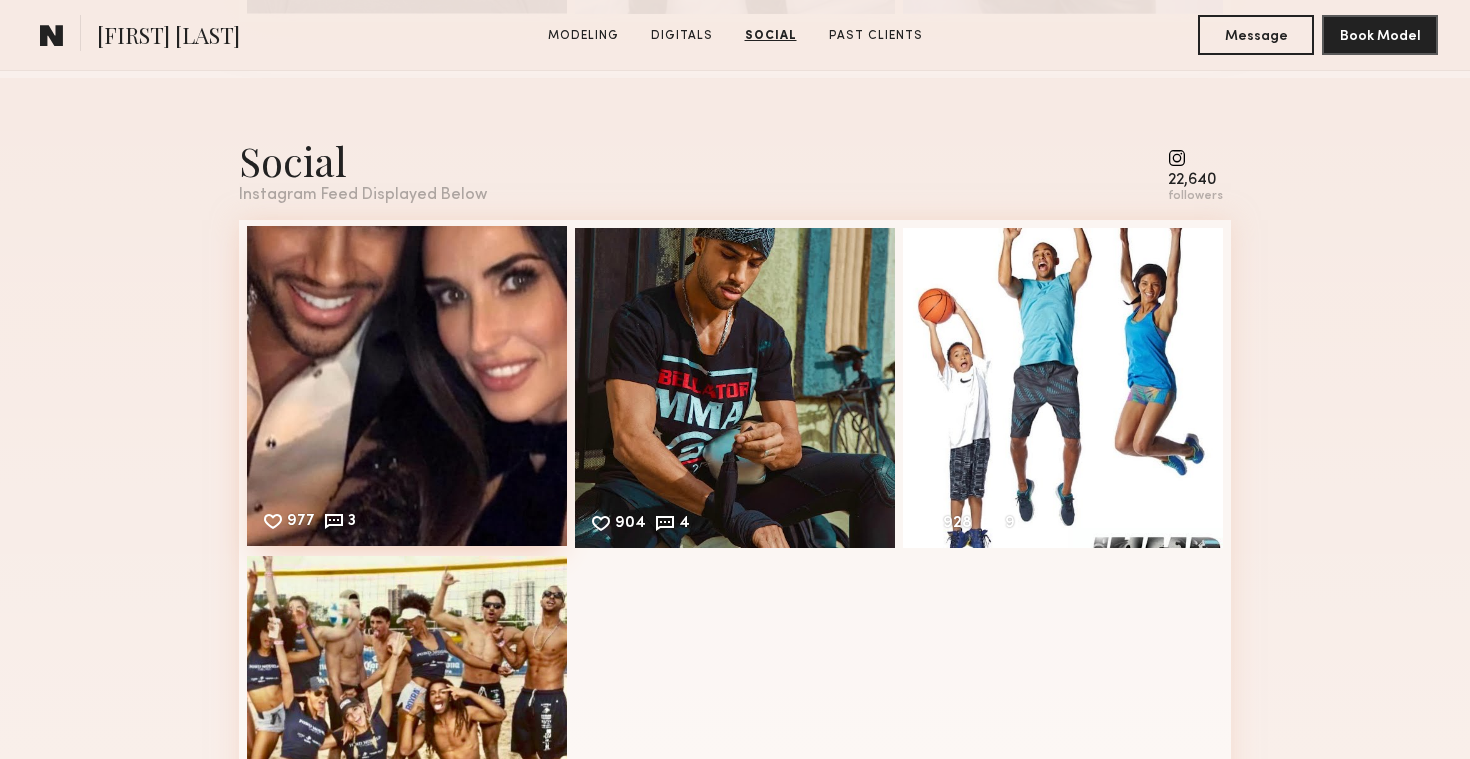 click on "977 3 Likes & comments displayed to show model’s engagement" at bounding box center [407, 386] 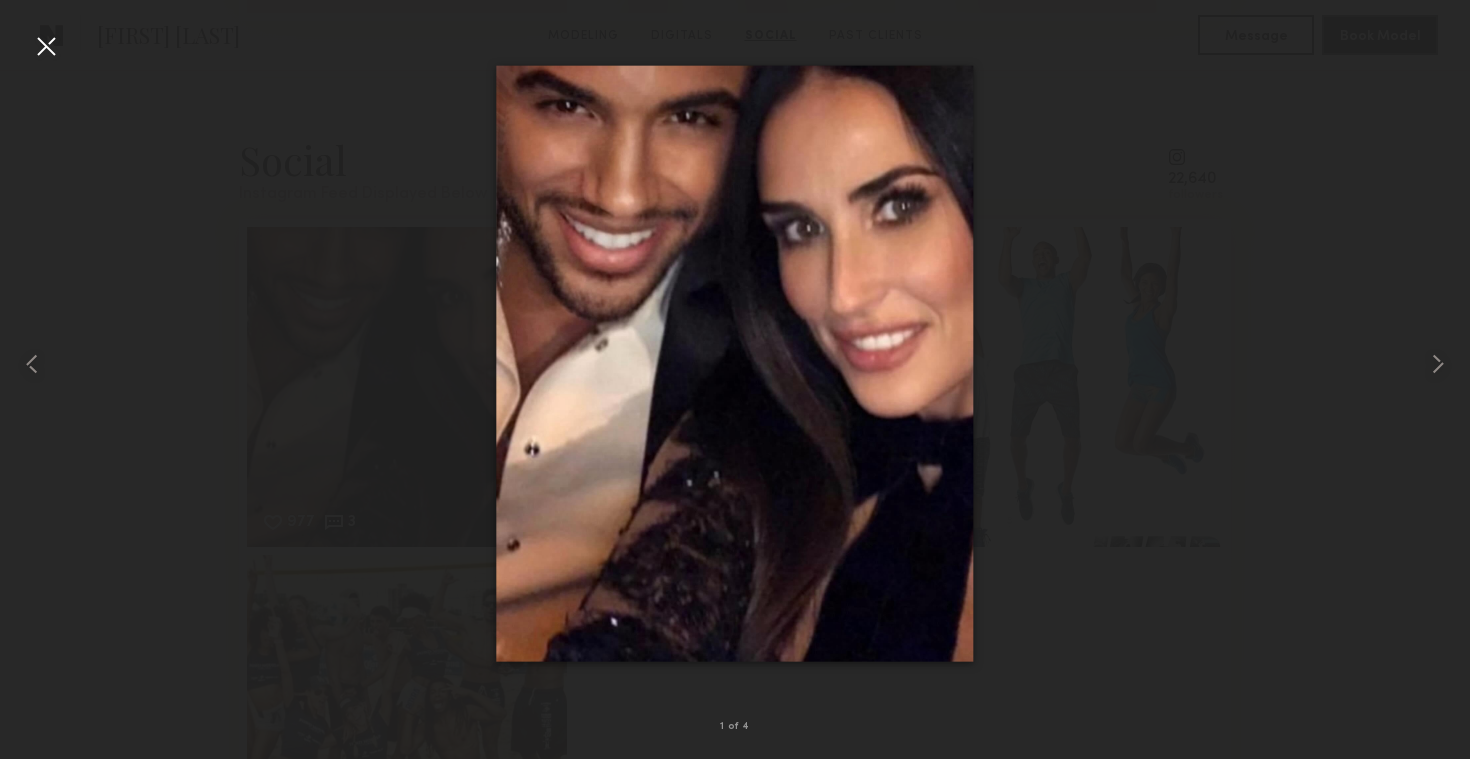 scroll, scrollTop: 2783, scrollLeft: 0, axis: vertical 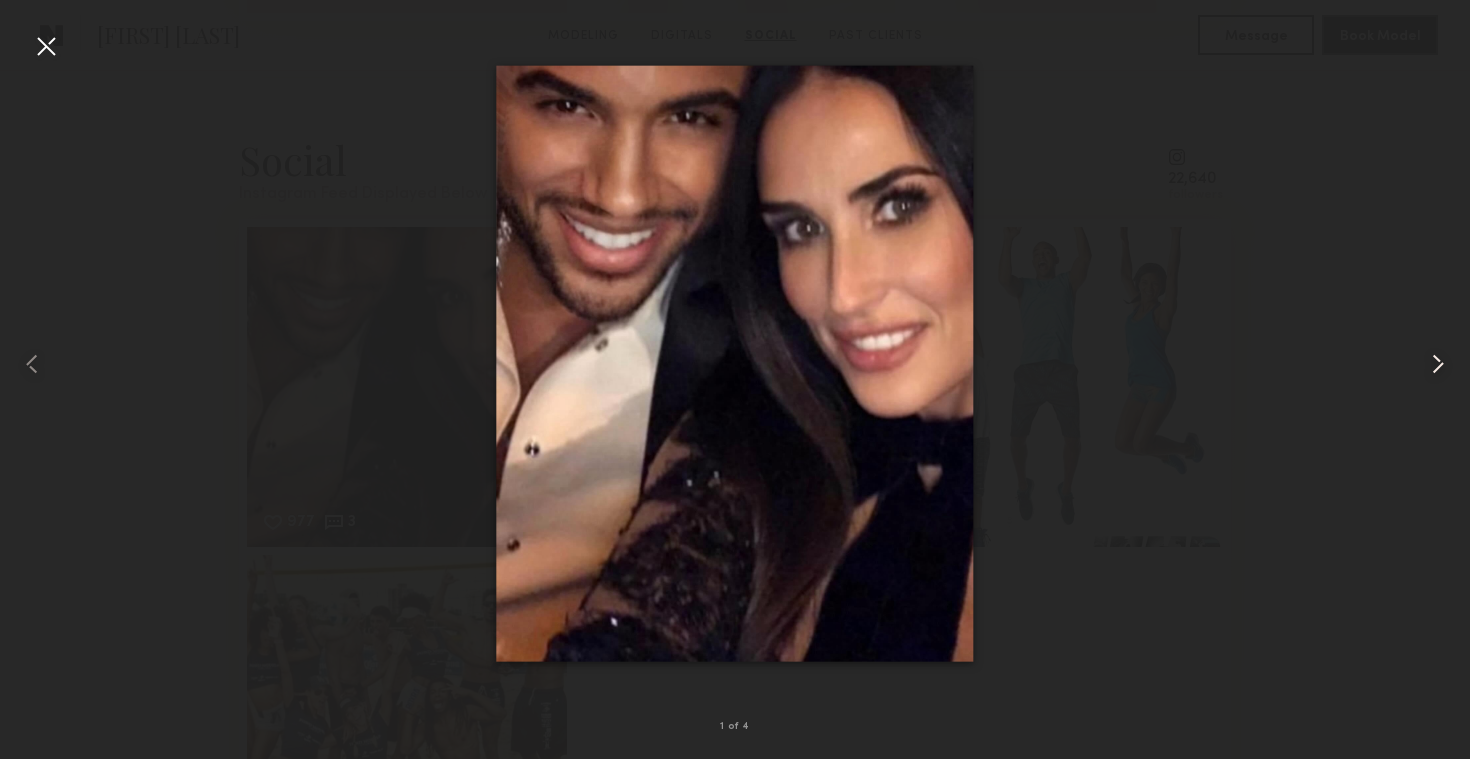 click at bounding box center (1438, 364) 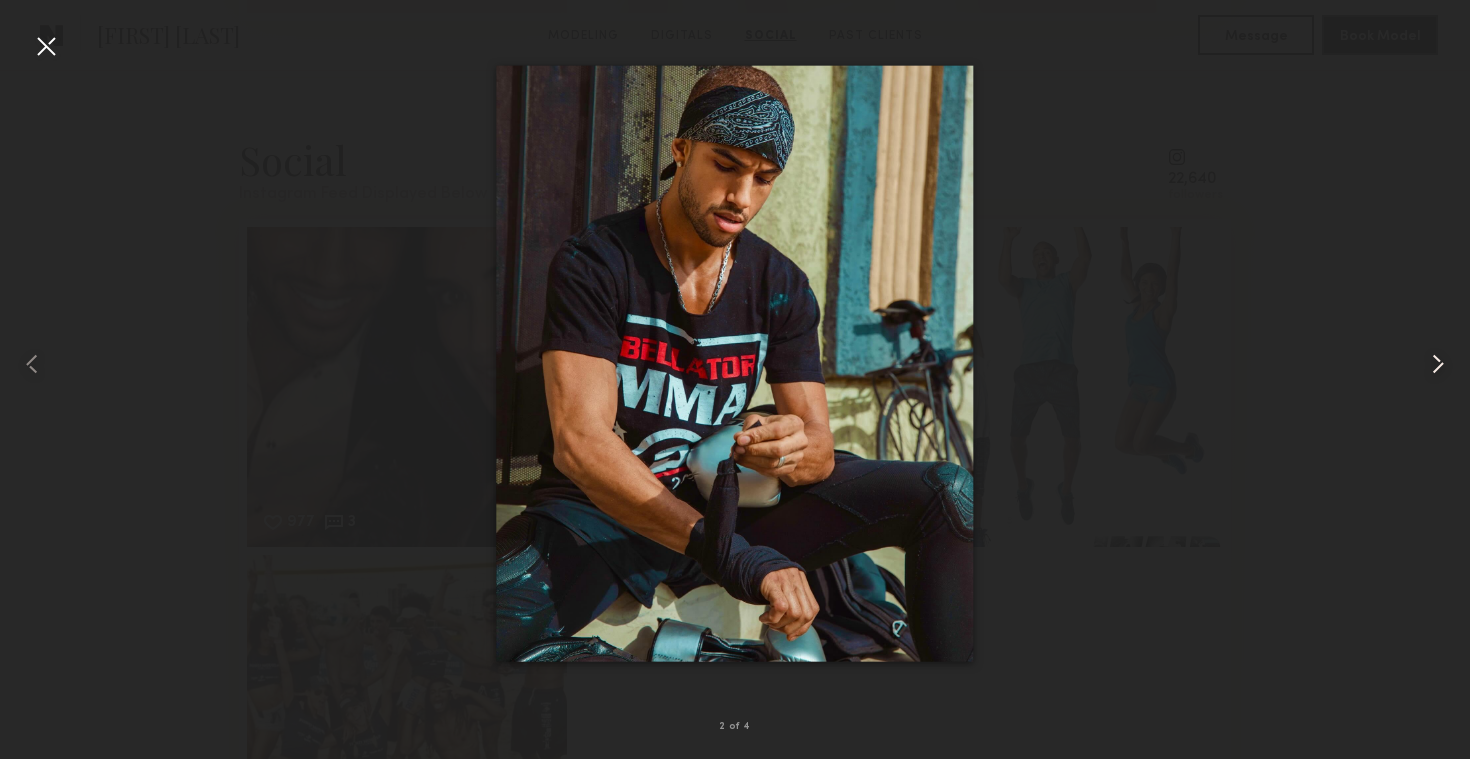 click at bounding box center [1438, 364] 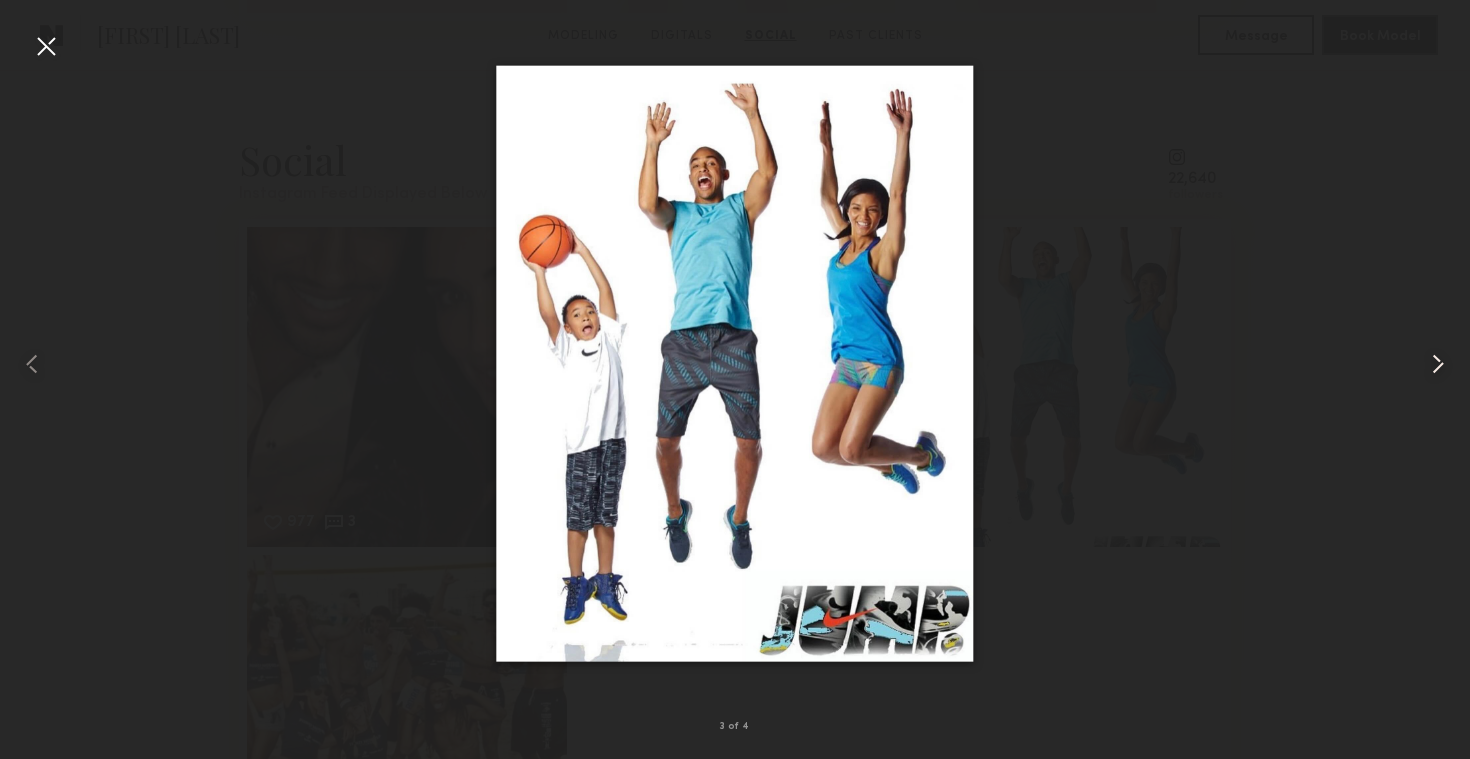 click at bounding box center (1438, 364) 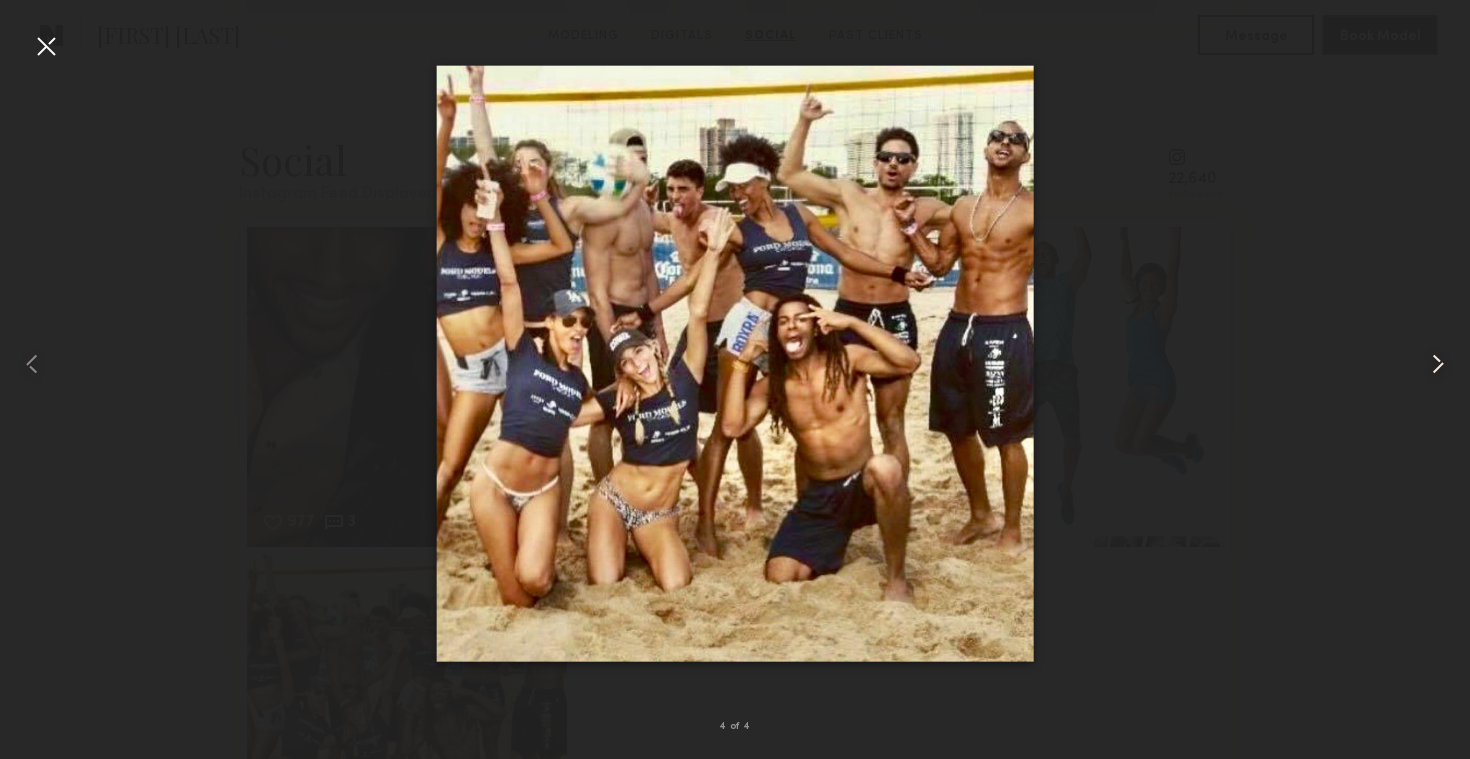 click at bounding box center [1438, 364] 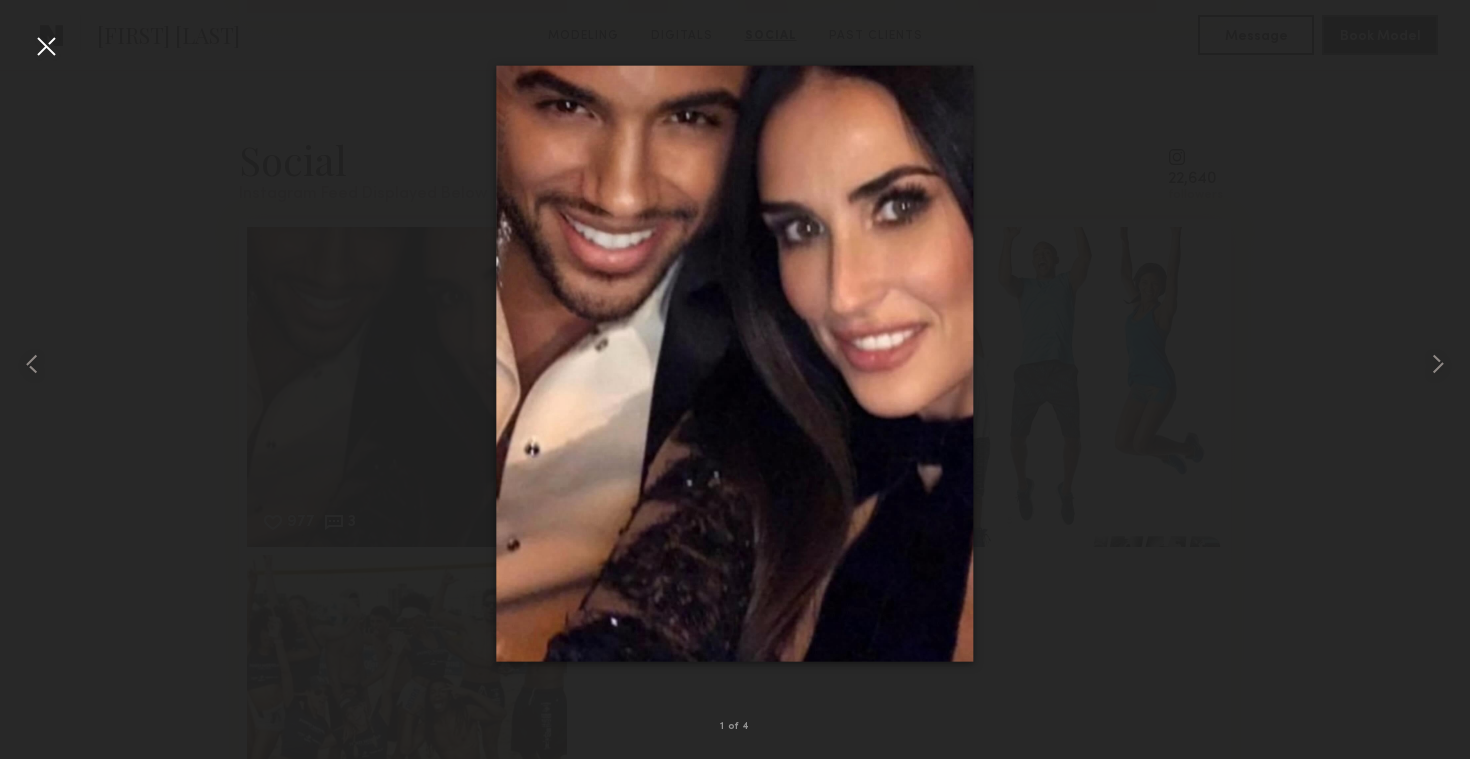 click at bounding box center (46, 46) 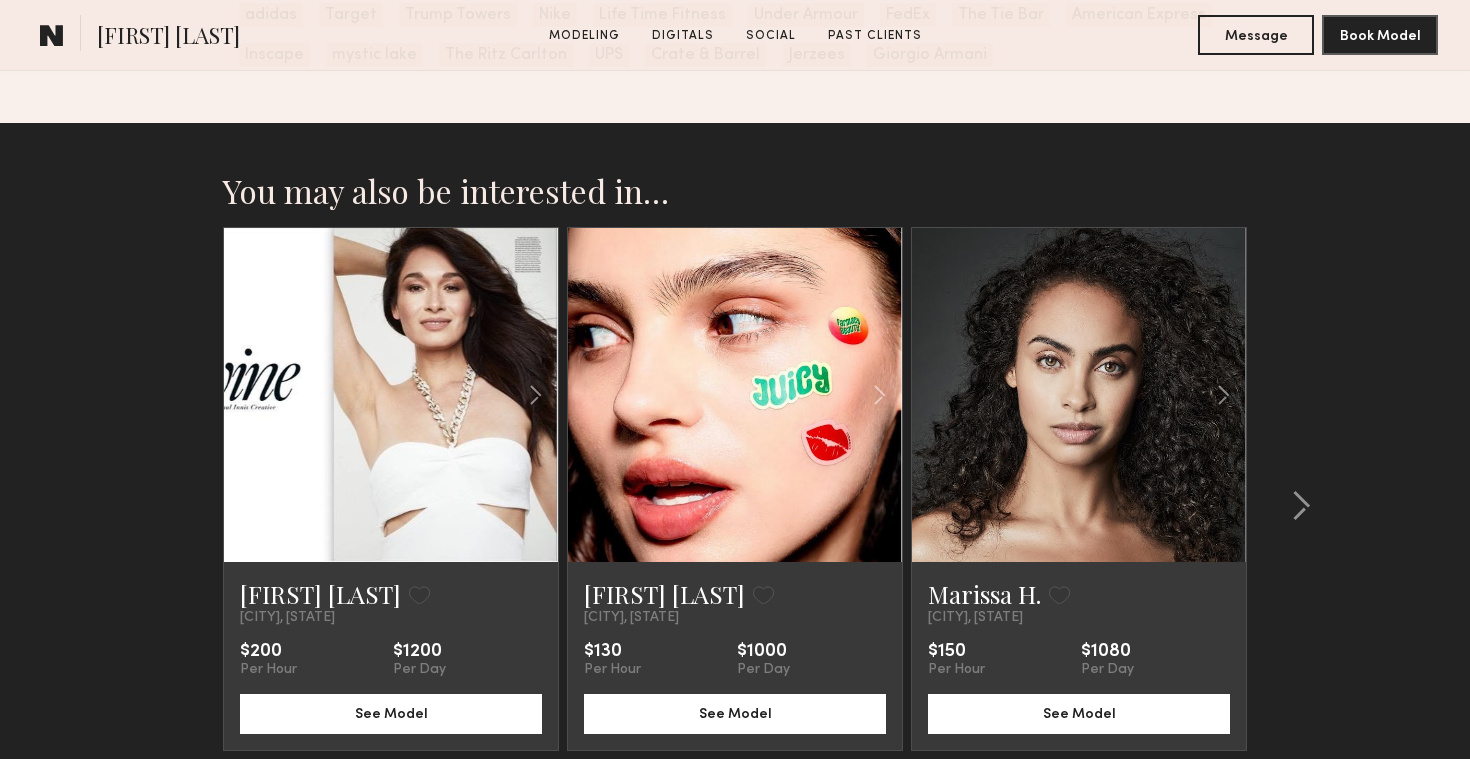 scroll, scrollTop: 3843, scrollLeft: 0, axis: vertical 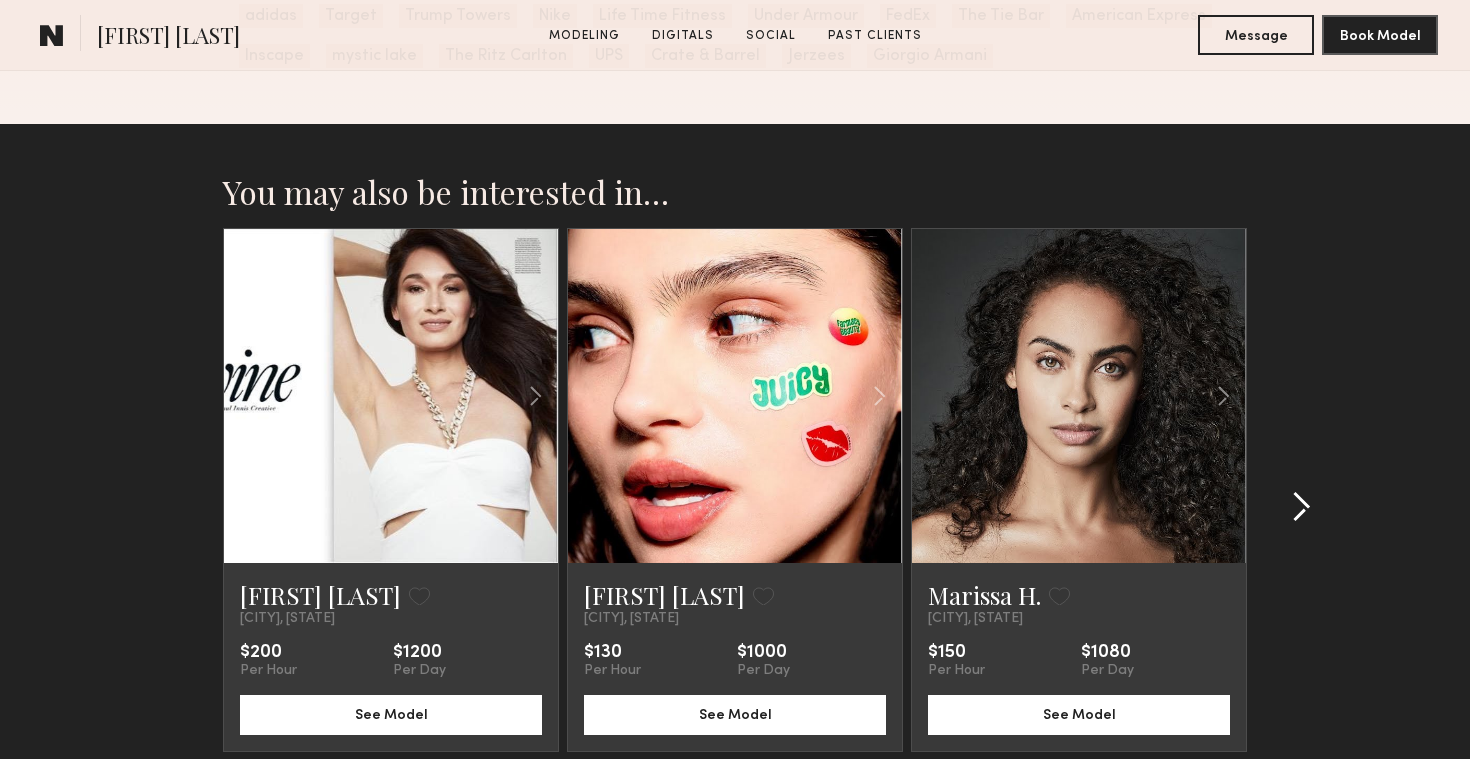 click 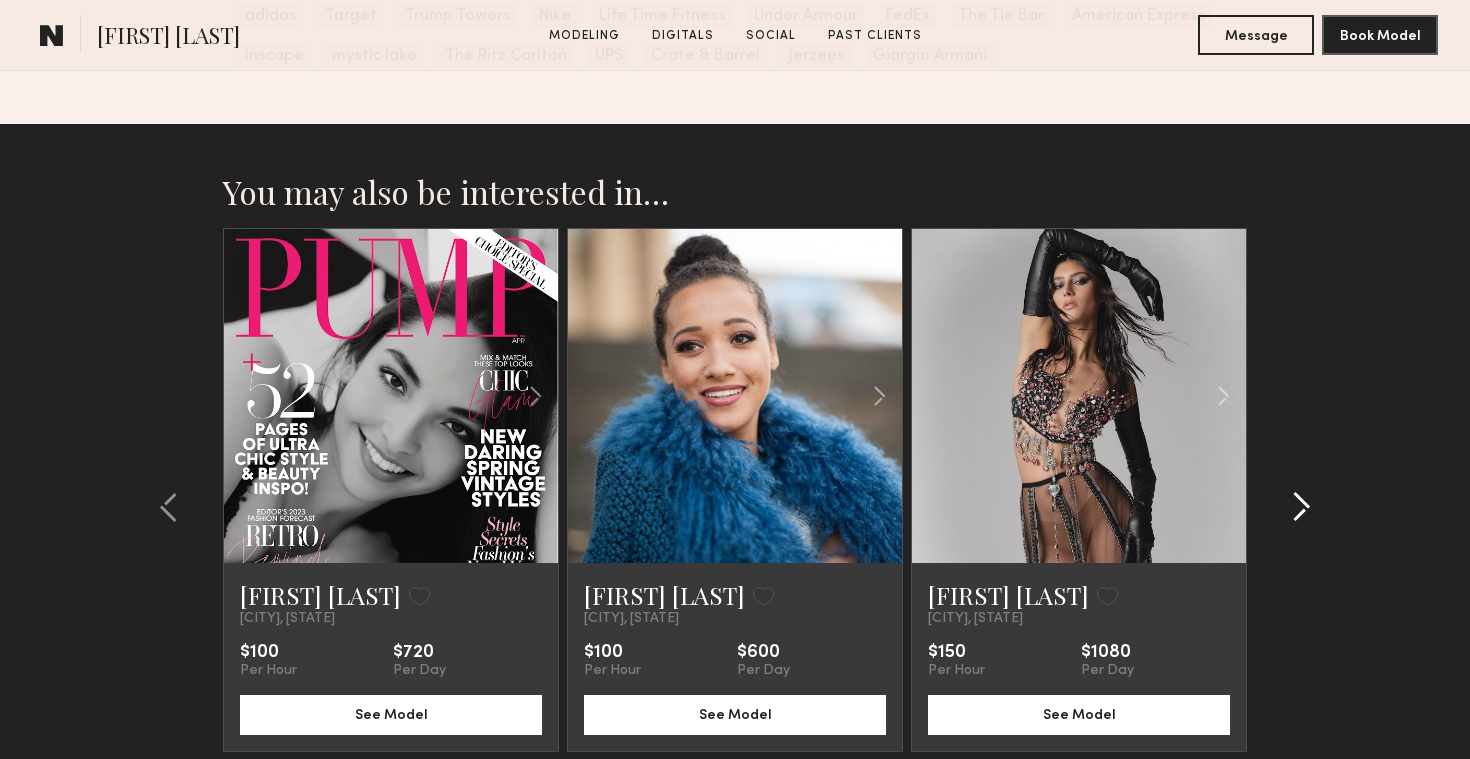 click 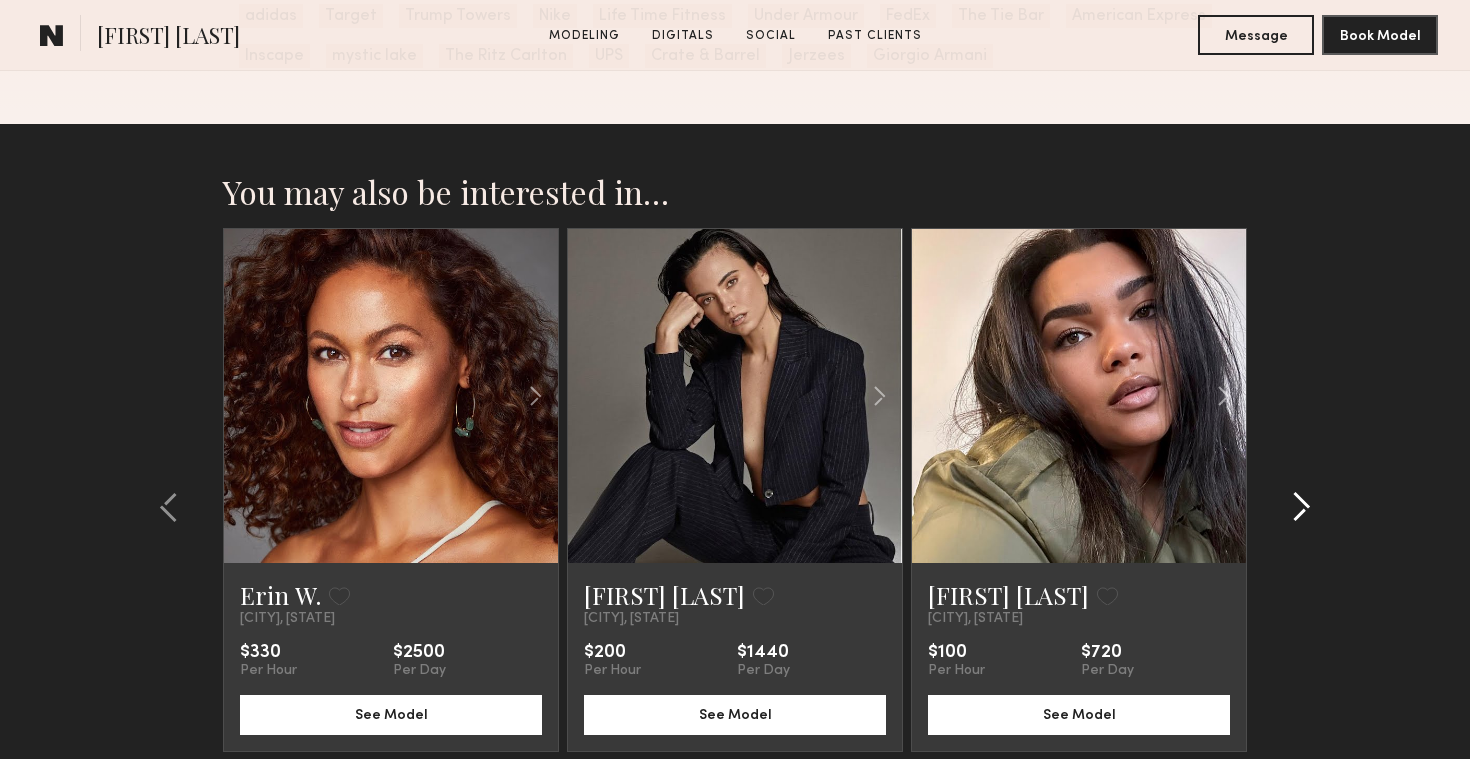 click 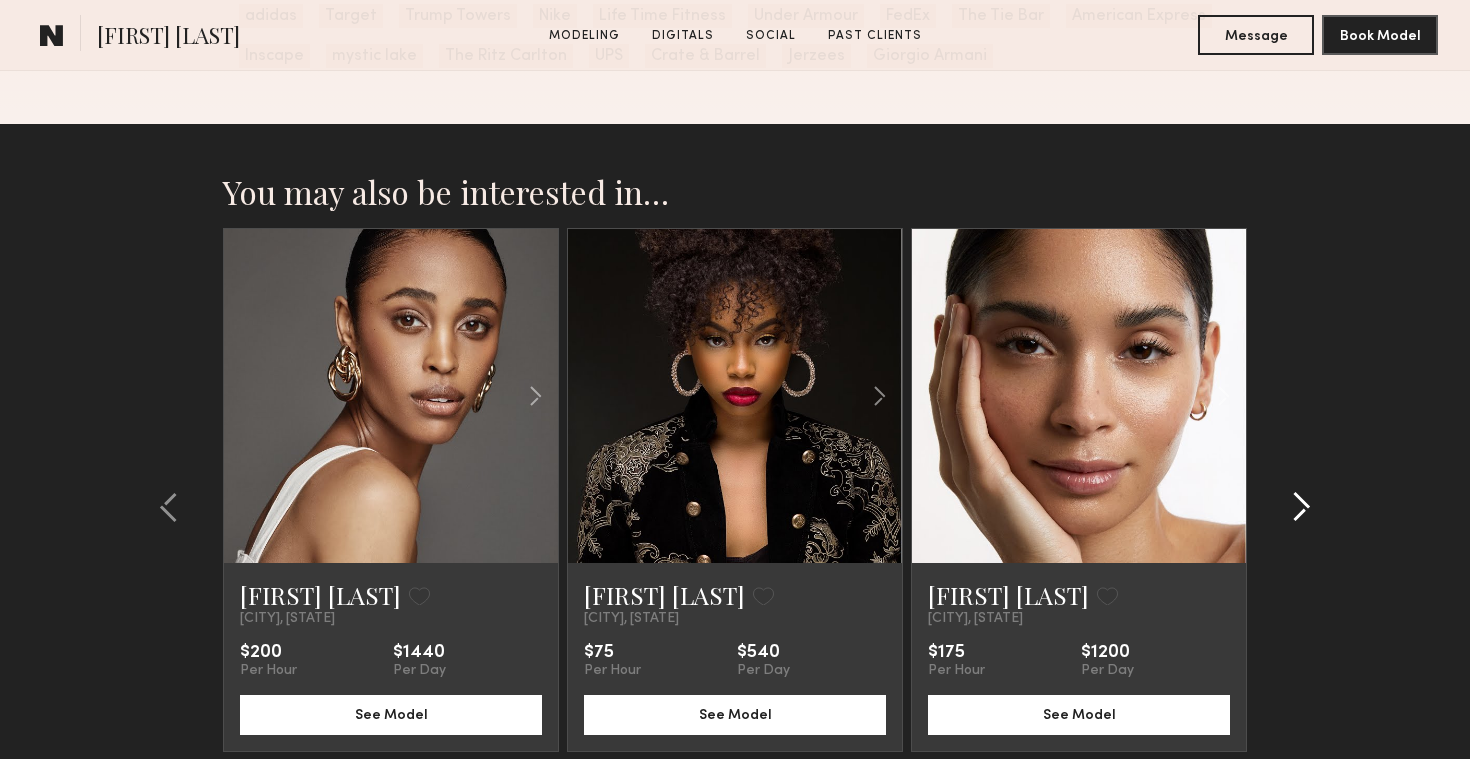 click 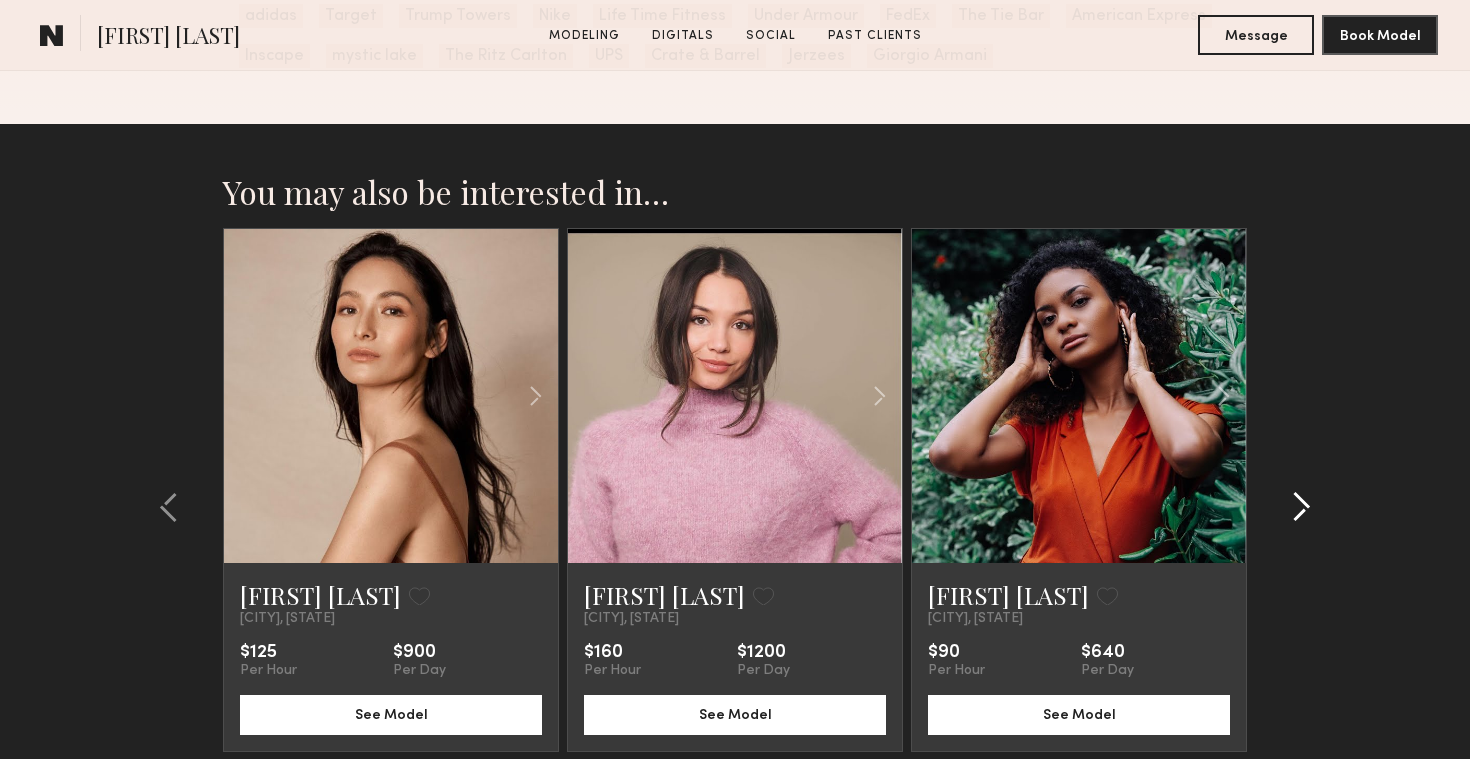 click 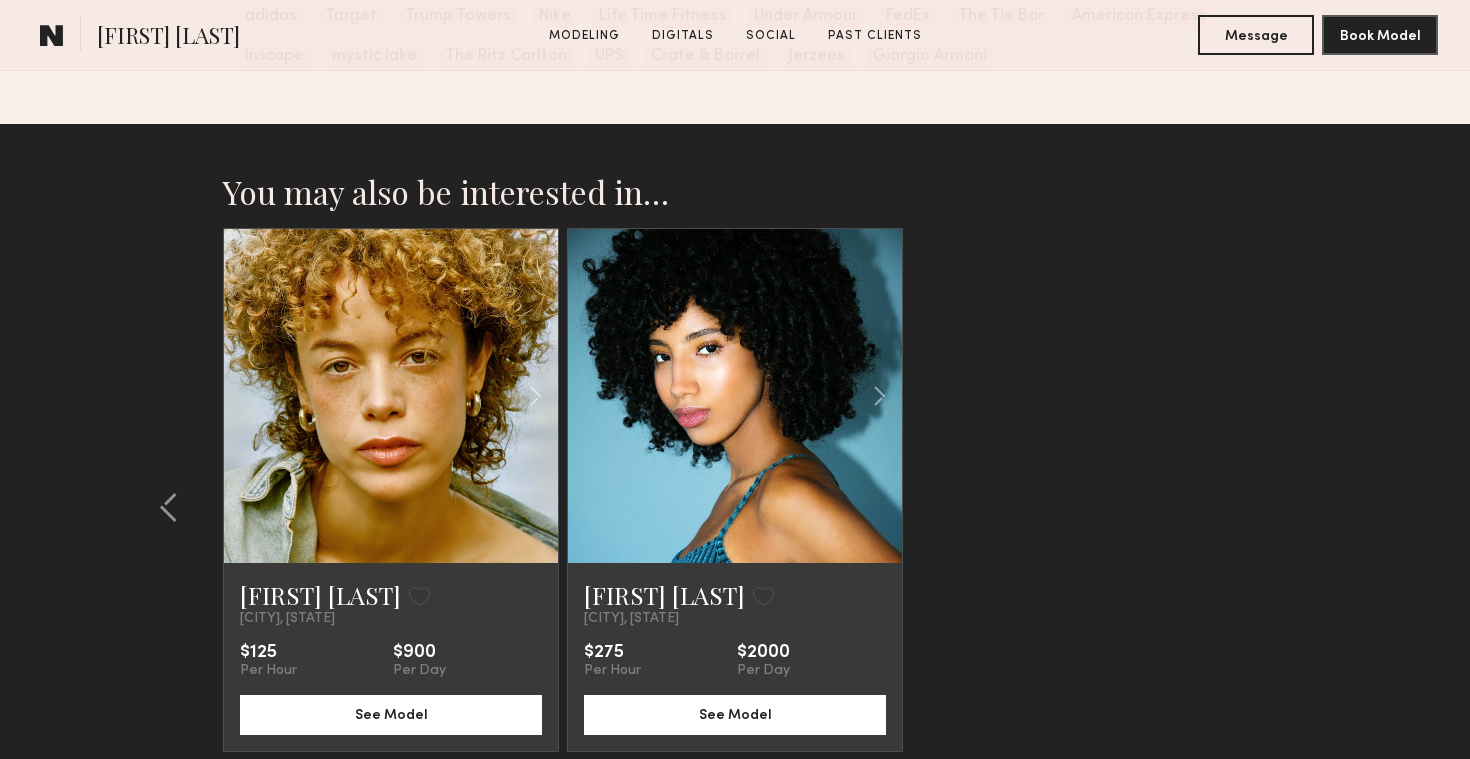 click on "You may also be interested in…  [FIRST] [LAST]  Favorite  [CITY], [STATE]  $200  Per Hour  $1200  Per Day See Model  [FIRST] [LAST]  Favorite  [CITY], [STATE]  $130  Per Hour  $1000  Per Day See Model  [FIRST] [LAST]  Favorite  [CITY], [STATE]  $150  Per Hour  $1080  Per Day See Model  [FIRST] [LAST]  Favorite  [CITY], [STATE]  $100  Per Hour  $720  Per Day See Model  [FIRST] [LAST]  Favorite  [CITY], [STATE]  $100  Per Hour  $600  Per Day See Model  [FIRST] [LAST]  Favorite  [CITY], [STATE]  $150  Per Hour  $1080  Per Day See Model  [FIRST] [LAST]  Favorite  [CITY], [STATE]  $330  Per Hour  $2500  Per Day See Model  [FIRST] [LAST]  Favorite  [CITY], [STATE]  $200  Per Hour  $1440  Per Day See Model  [FIRST] [LAST]  Favorite  [CITY], [STATE]  $100  Per Hour  $720  Per Day See Model  [FIRST] [LAST]  Favorite  [CITY], [STATE]  $200  Per Hour  $1440  Per Day See Model  [FIRST] [LAST]  Favorite  [CITY], [STATE]  $75  Per Hour  $540  Per Day" 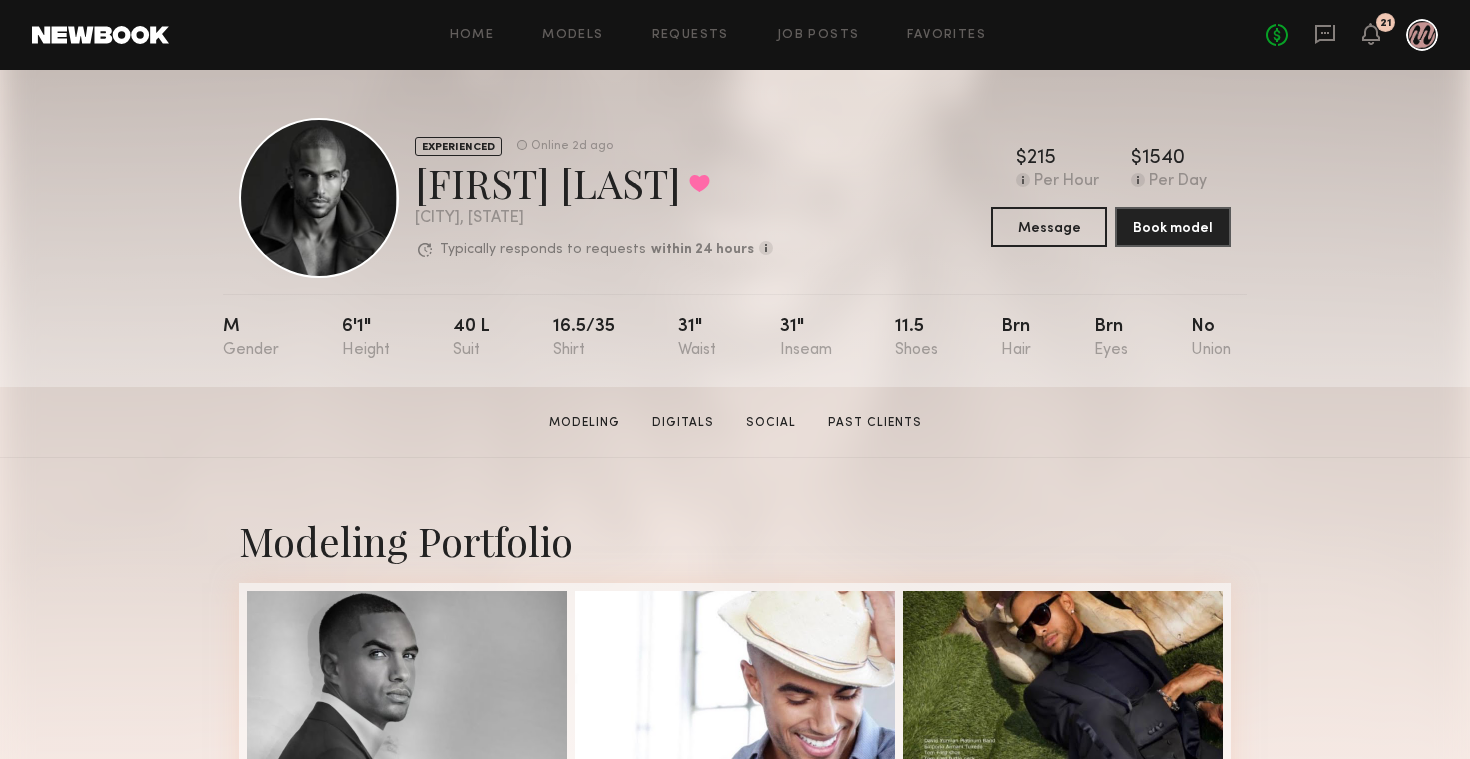 scroll, scrollTop: 0, scrollLeft: 0, axis: both 